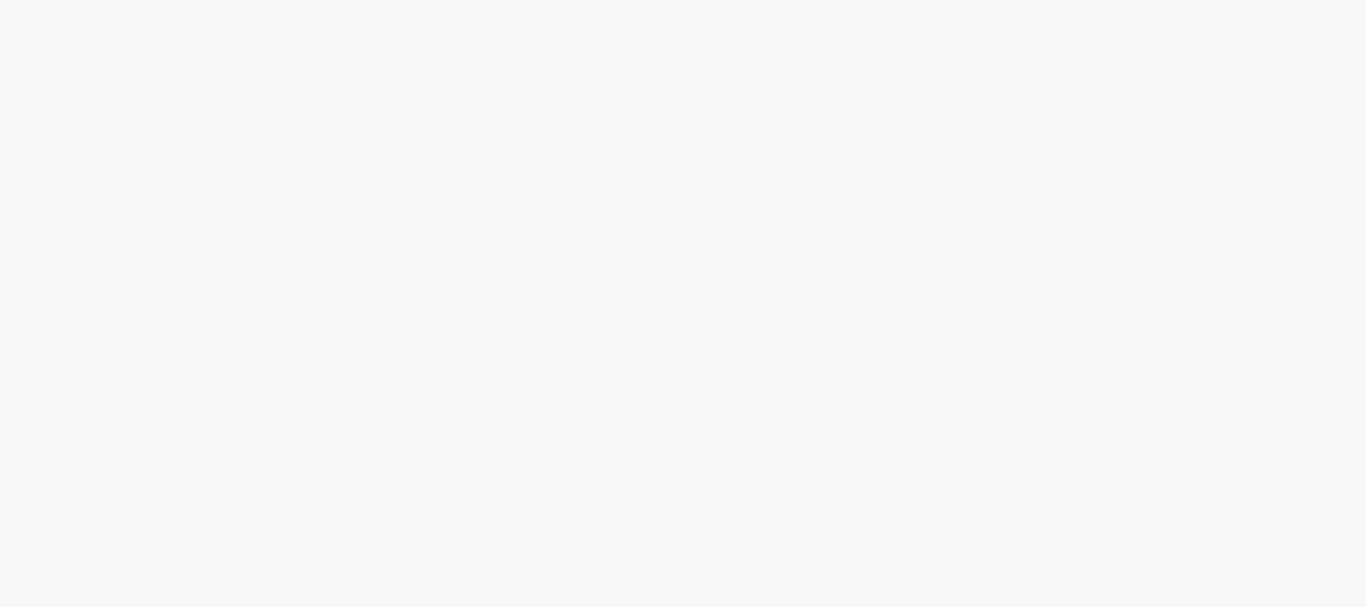 scroll, scrollTop: 0, scrollLeft: 0, axis: both 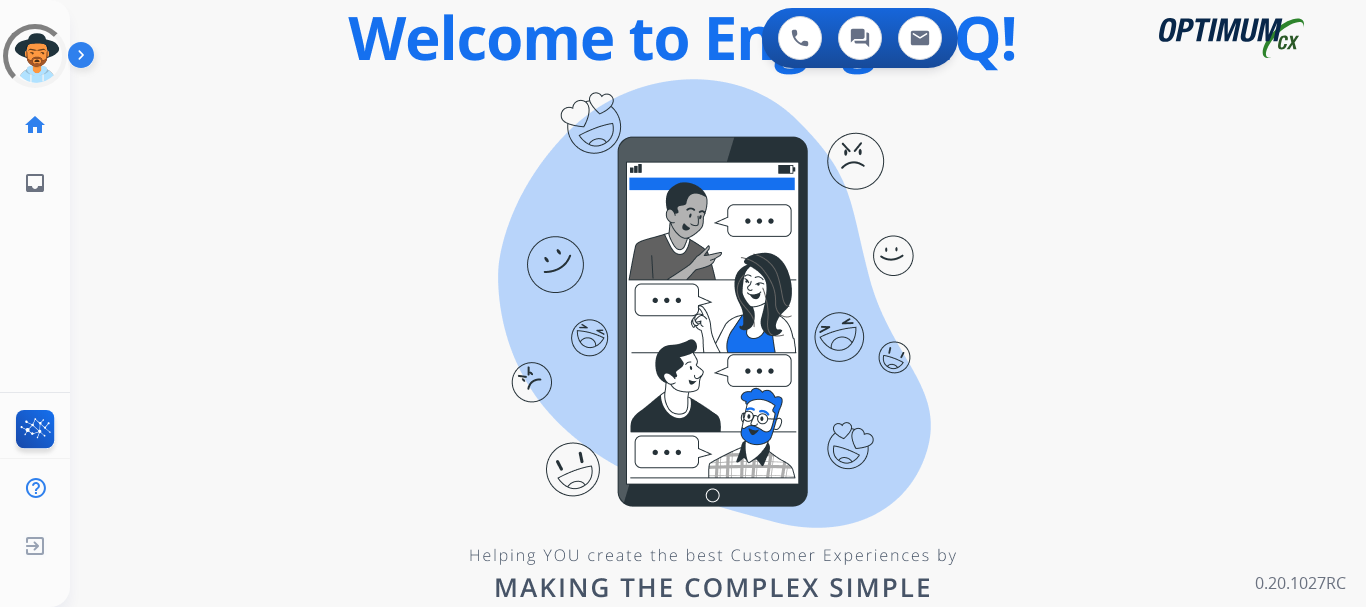 click at bounding box center (85, 59) 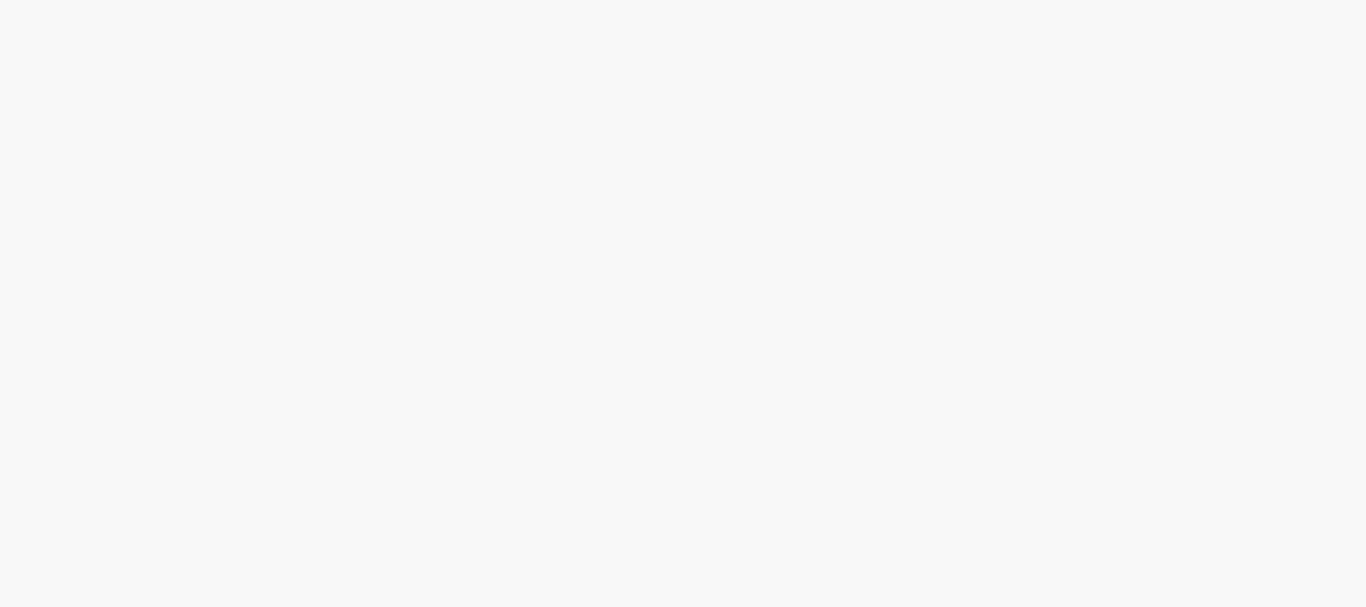 scroll, scrollTop: 0, scrollLeft: 0, axis: both 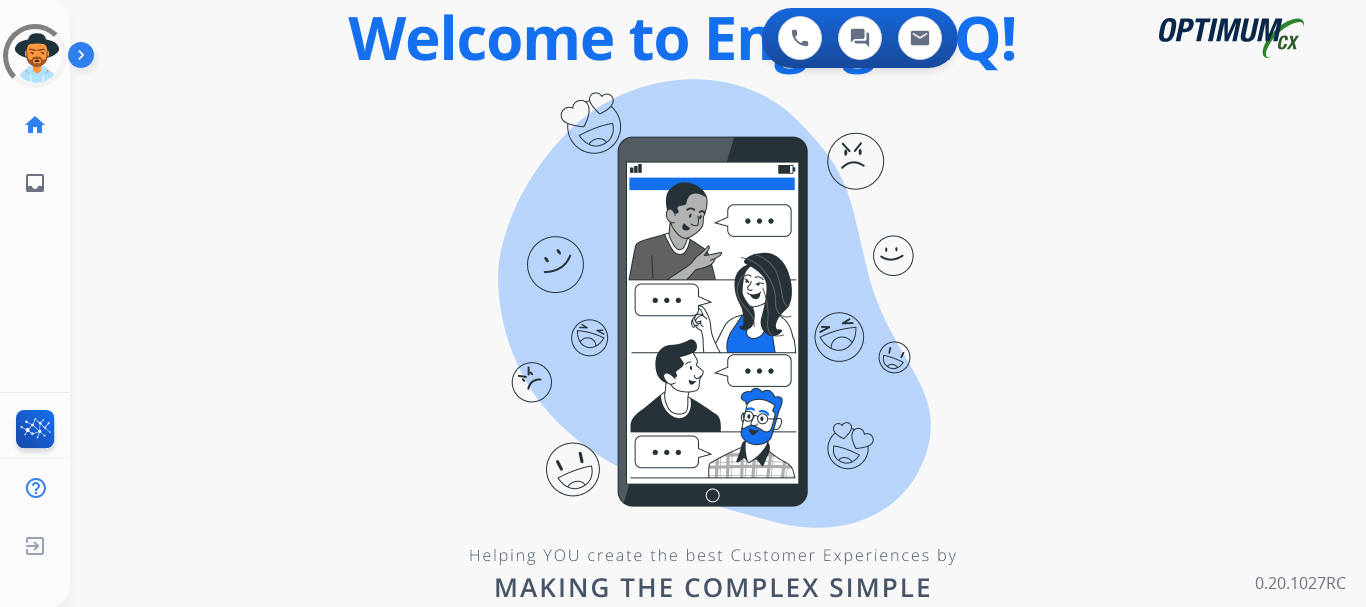 click at bounding box center [85, 59] 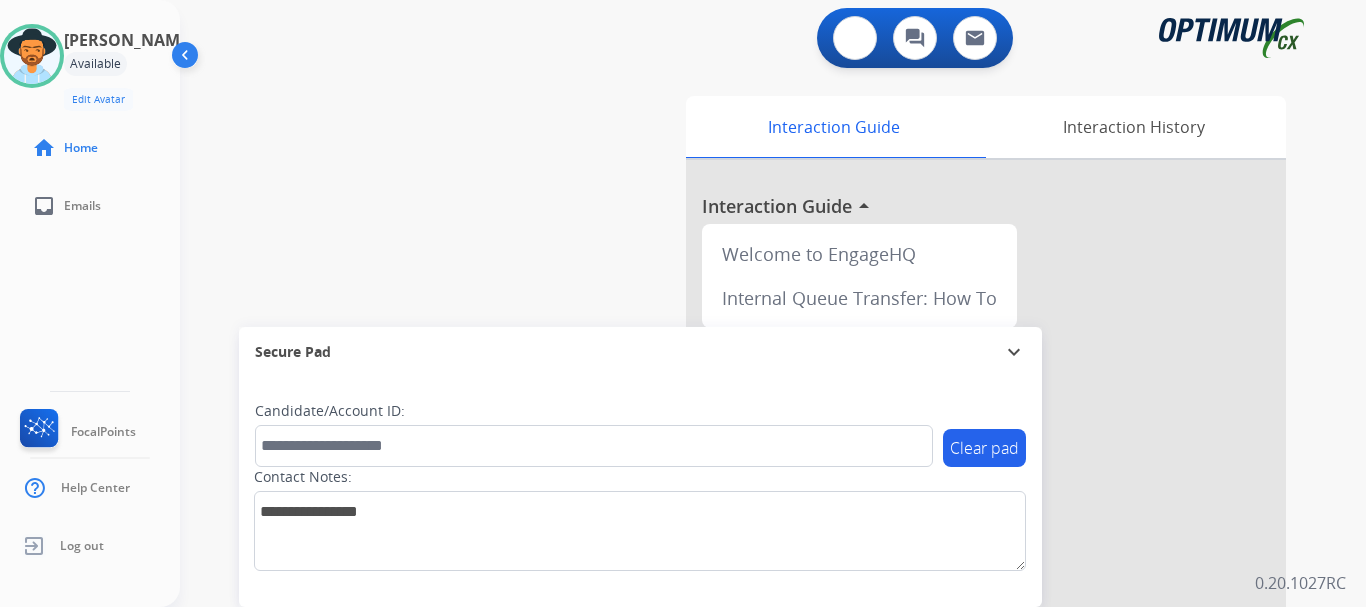 click at bounding box center [855, 38] 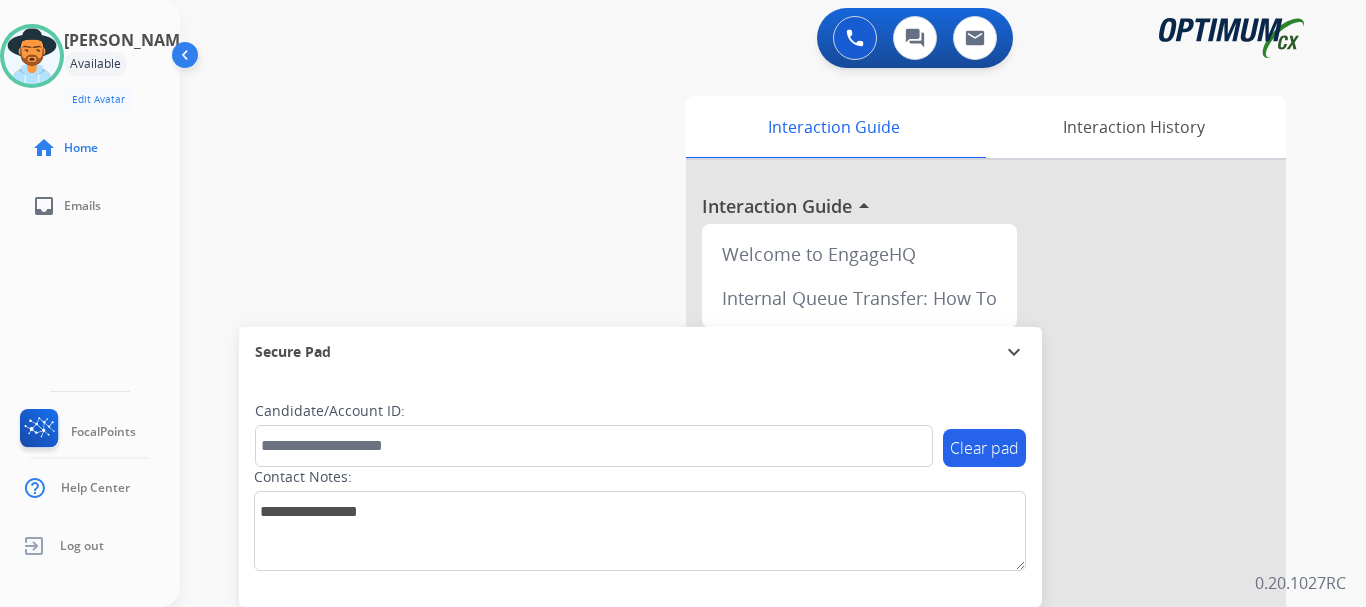 click at bounding box center (855, 38) 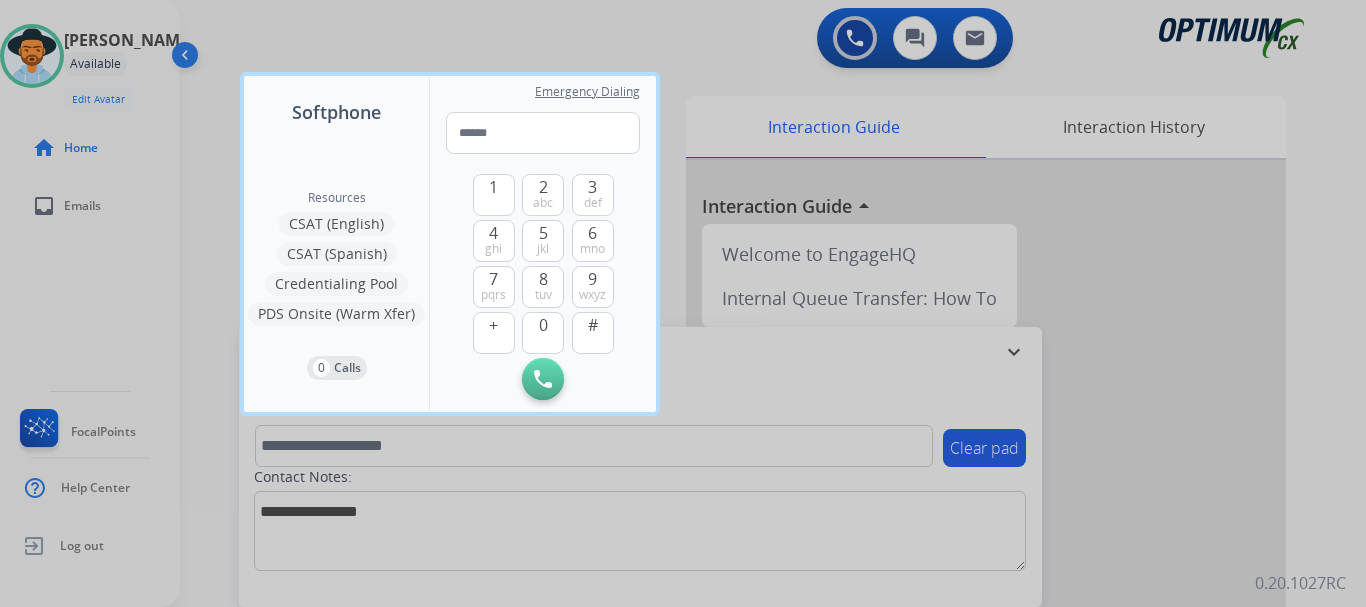 click at bounding box center [543, 133] 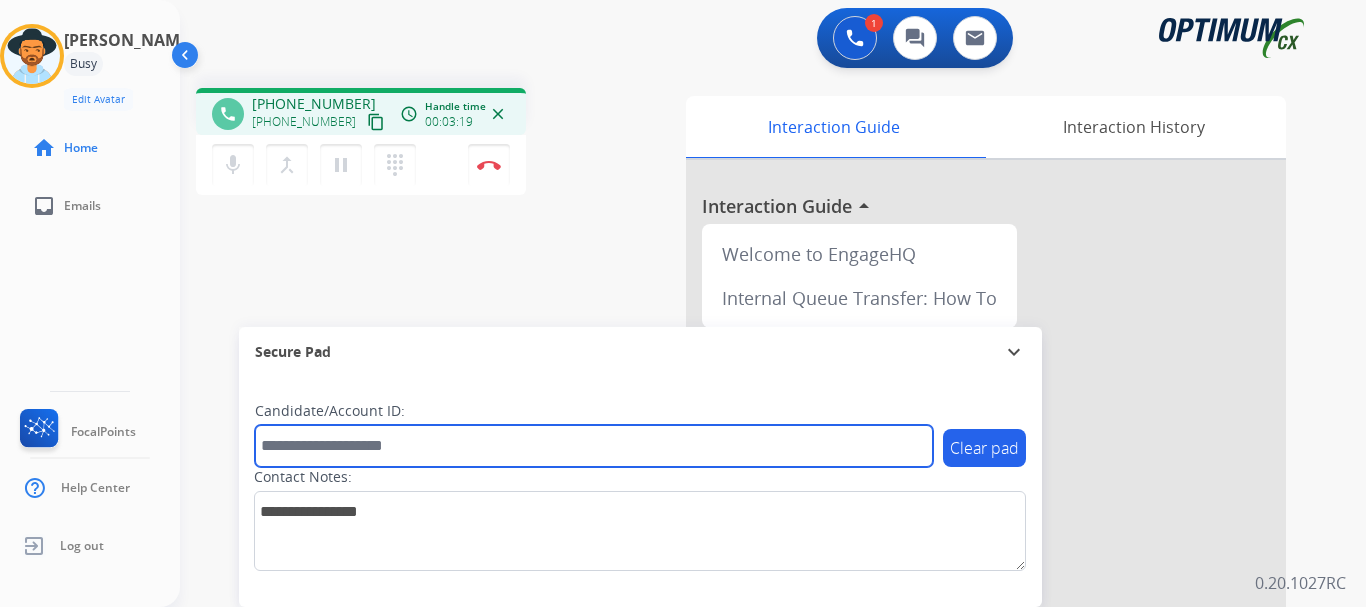 click at bounding box center [594, 446] 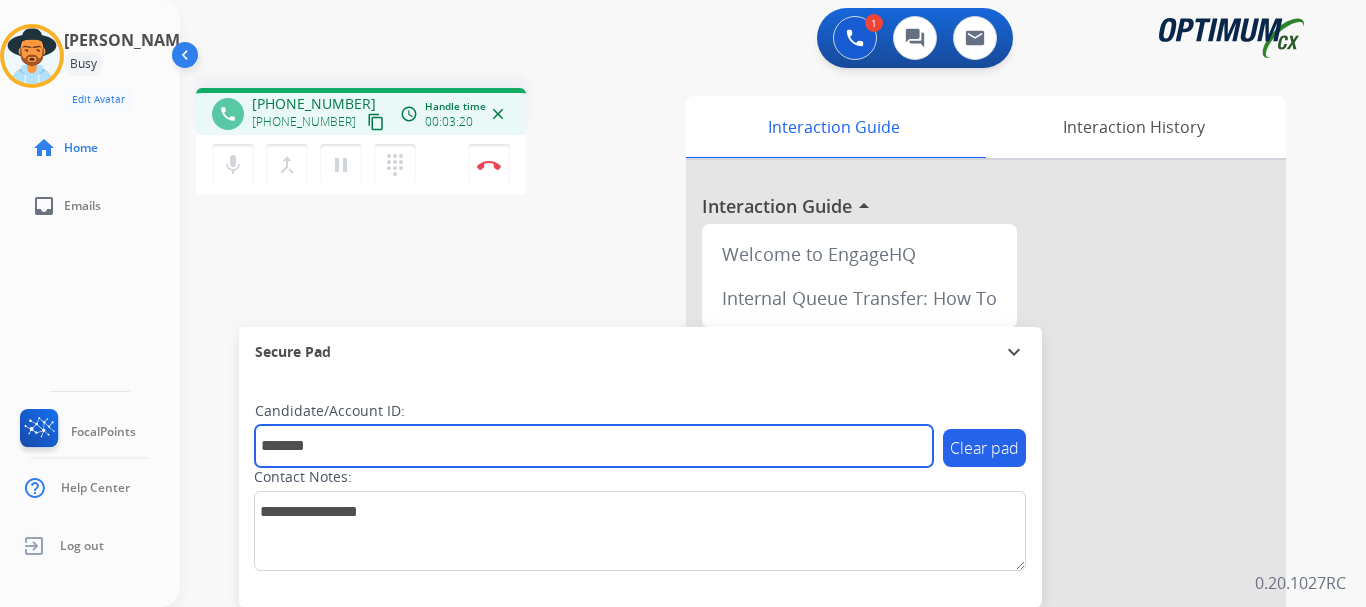 type on "*******" 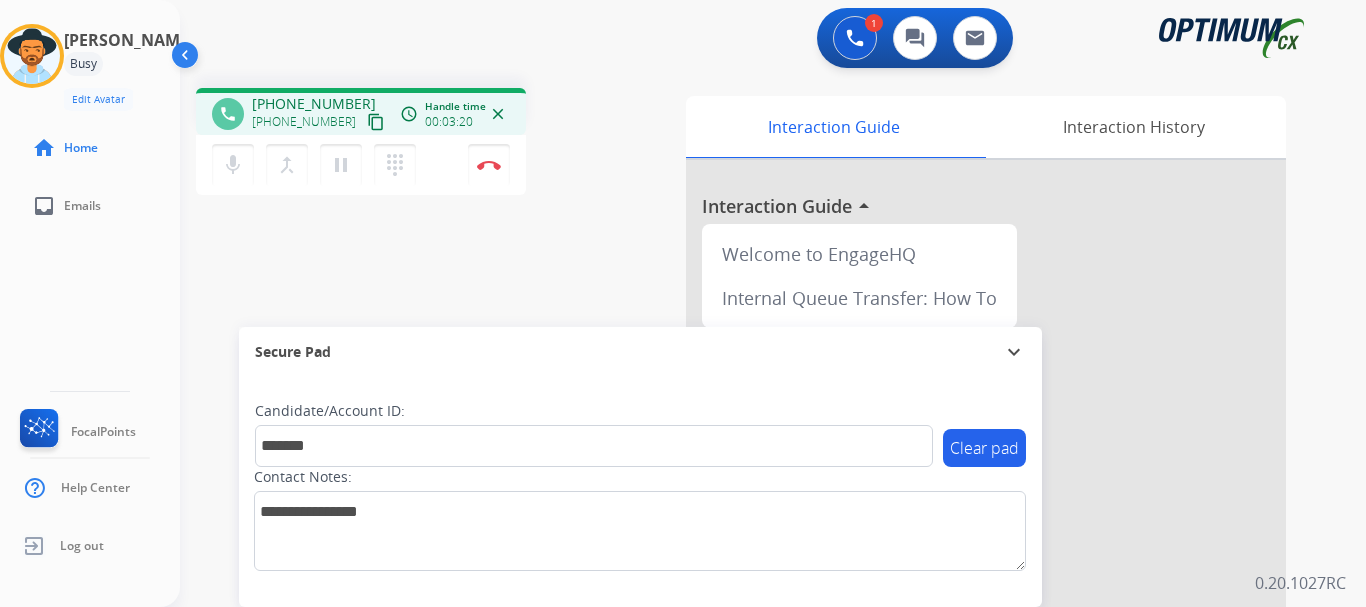click on "phone +12196783174 +12196783174 content_copy access_time Call metrics Queue   00:10 Hold   00:00 Talk   03:21 Total   03:30 Handle time 00:03:20 close mic Mute merge_type Bridge pause Hold dialpad Dialpad Disconnect swap_horiz Break voice bridge close_fullscreen Connect 3-Way Call merge_type Separate 3-Way Call  Interaction Guide   Interaction History  Interaction Guide arrow_drop_up  Welcome to EngageHQ   Internal Queue Transfer: How To  Secure Pad expand_more Clear pad Candidate/Account ID: ******* Contact Notes:" at bounding box center [749, 489] 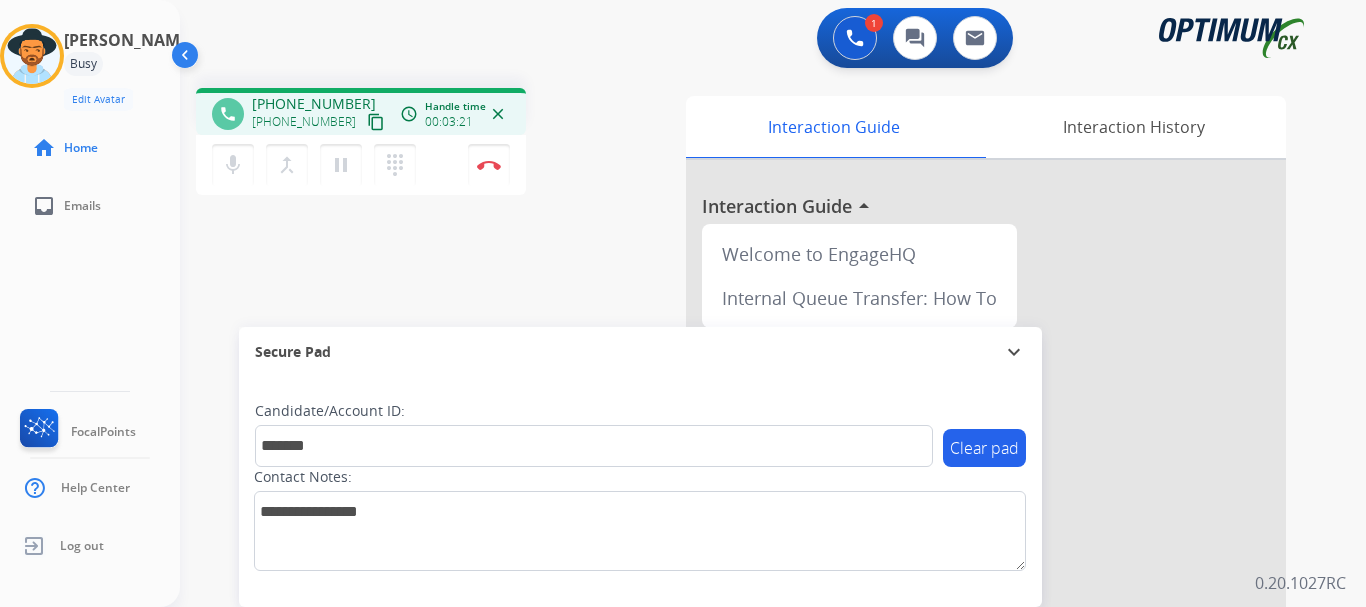 click at bounding box center (489, 165) 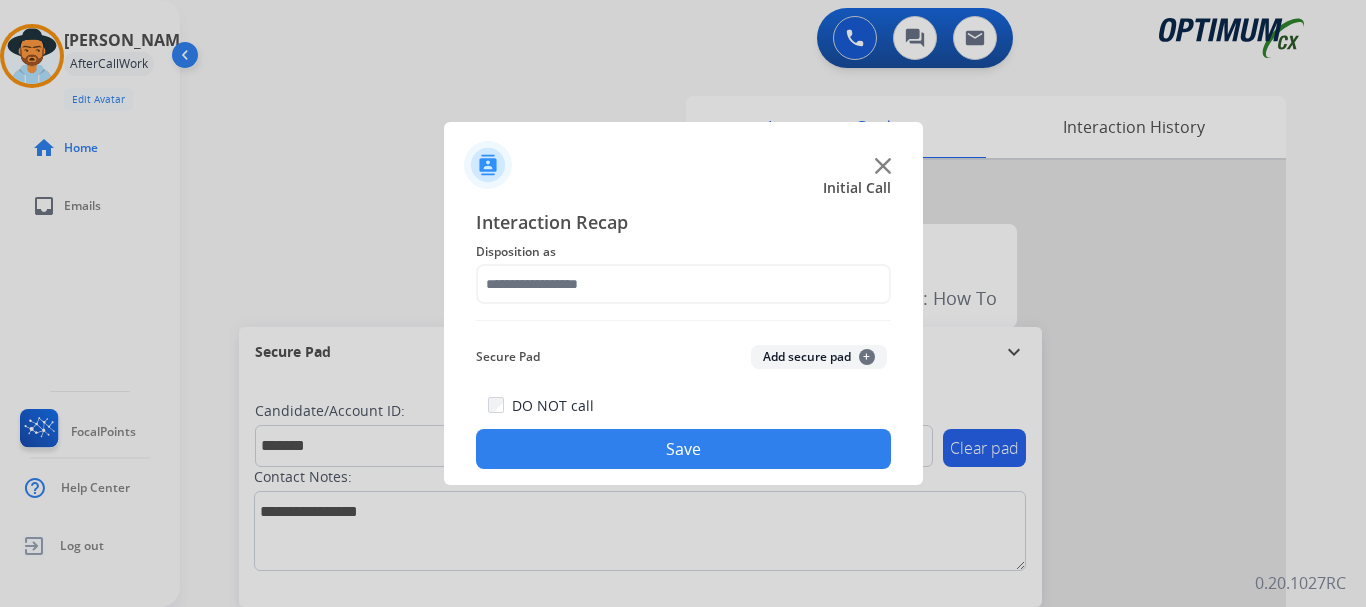 click on "Add secure pad  +" 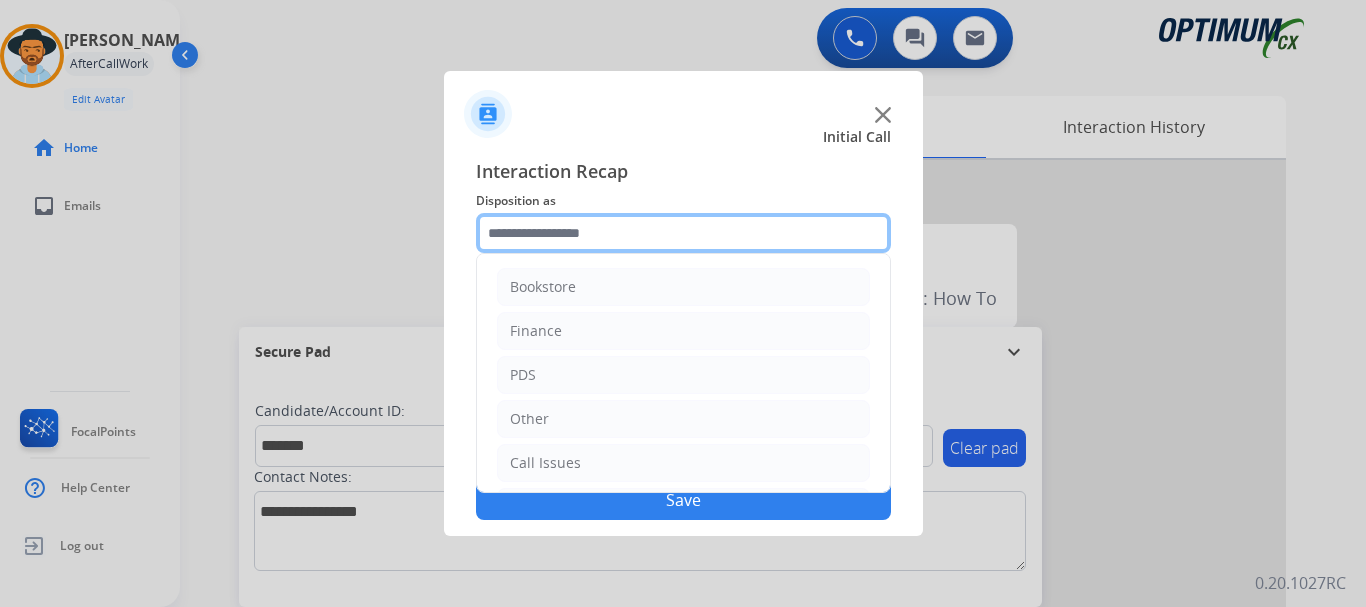 click 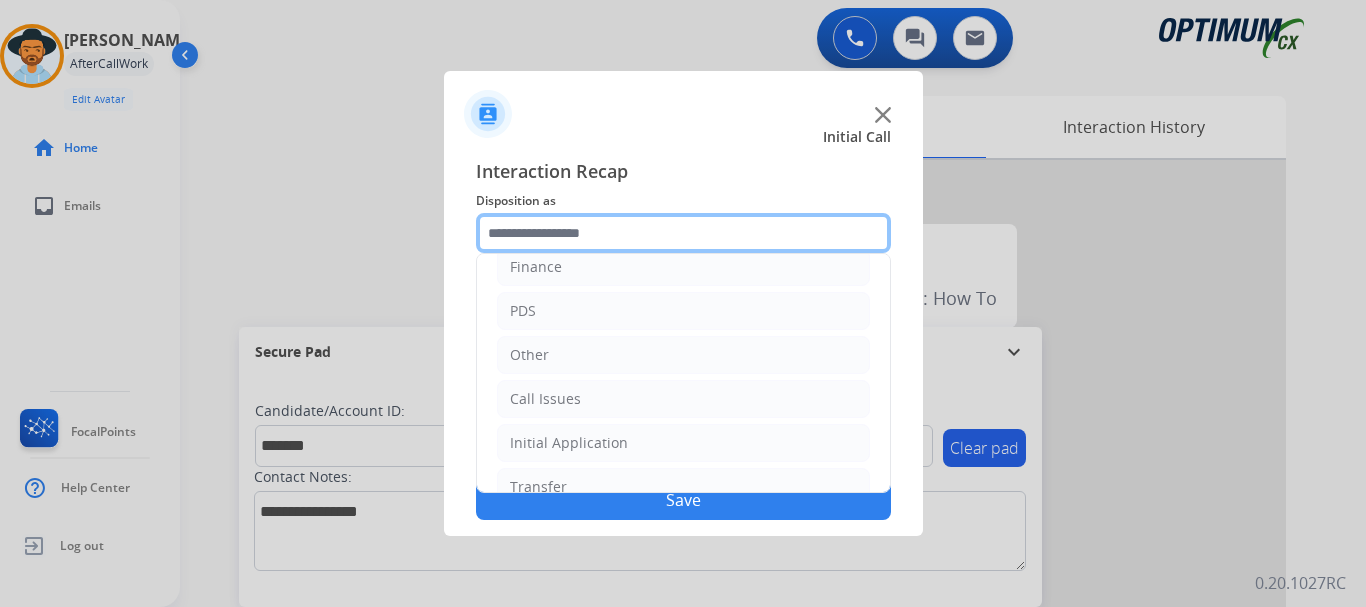 scroll, scrollTop: 115, scrollLeft: 0, axis: vertical 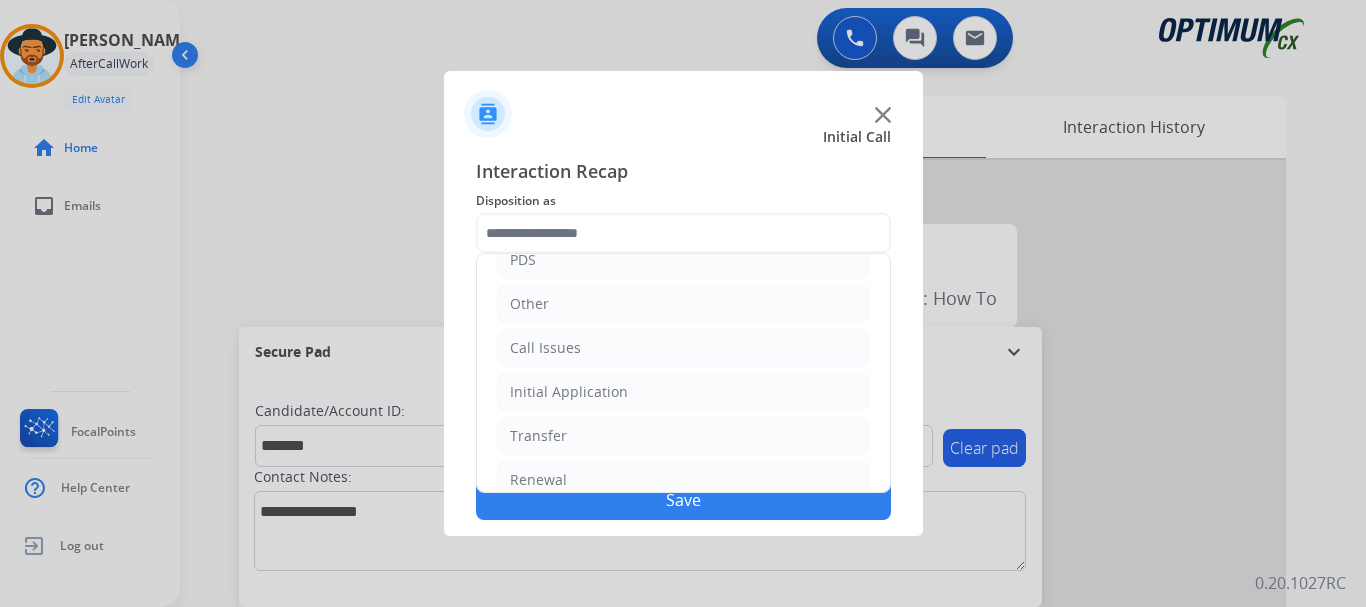 click on "PDS" 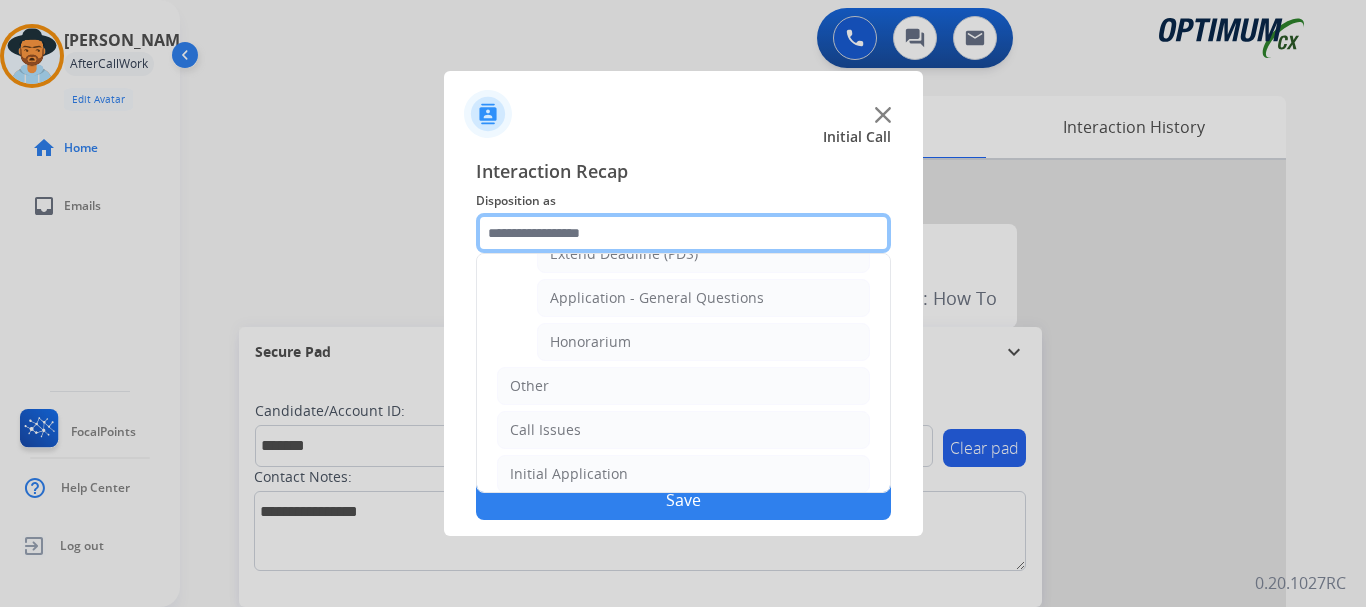 scroll, scrollTop: 611, scrollLeft: 0, axis: vertical 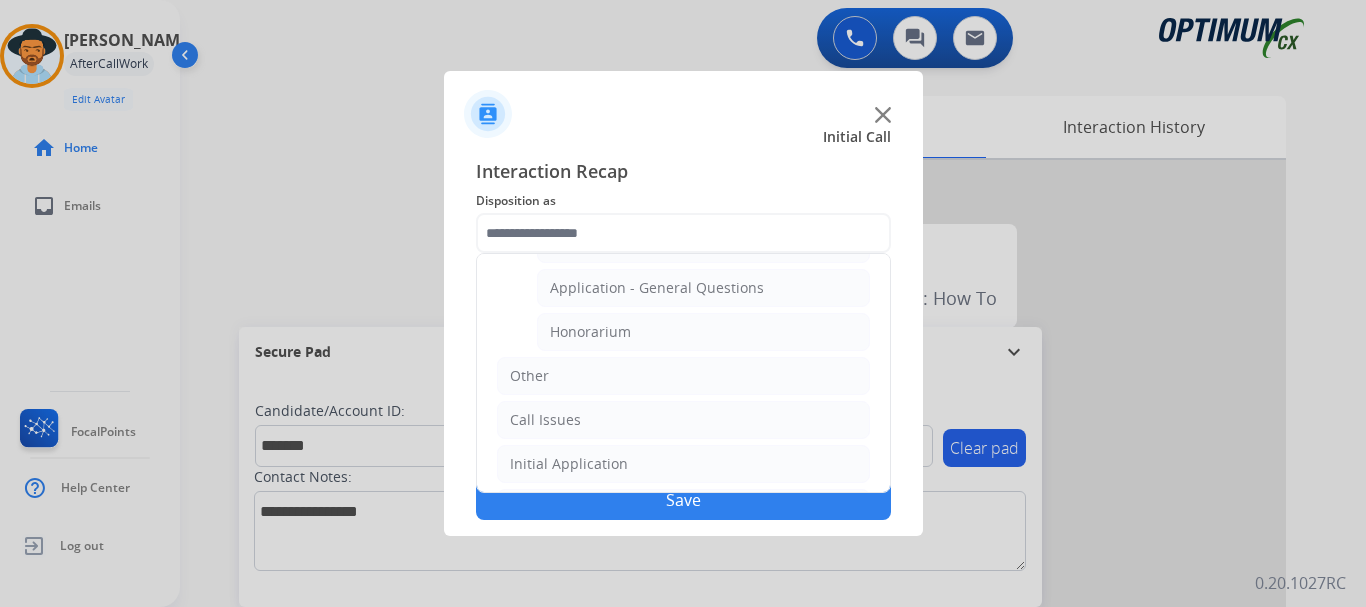 click on "Honorarium" 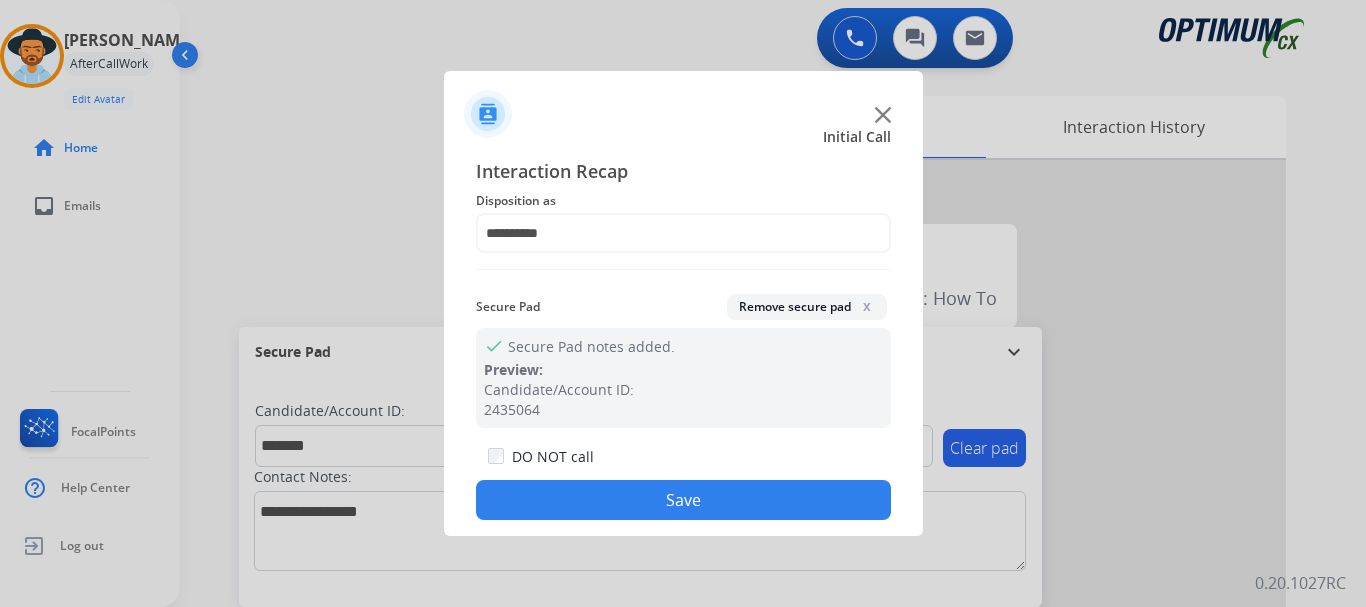 click on "Save" 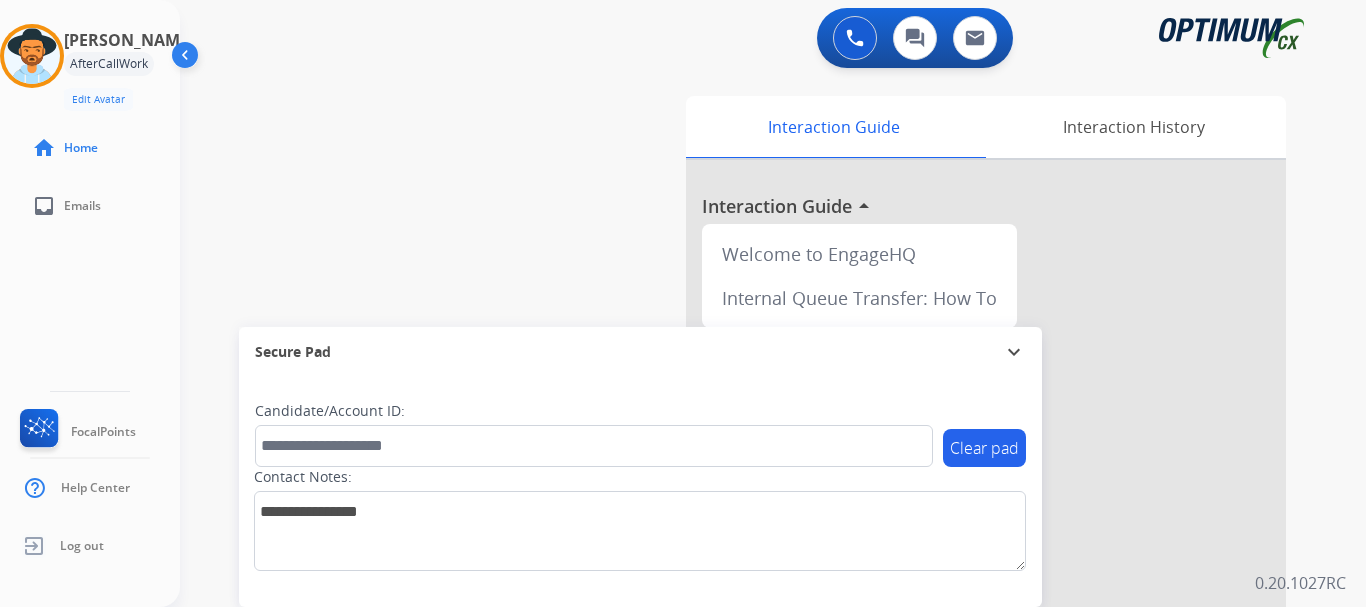 click on "swap_horiz Break voice bridge close_fullscreen Connect 3-Way Call merge_type Separate 3-Way Call  Interaction Guide   Interaction History  Interaction Guide arrow_drop_up  Welcome to EngageHQ   Internal Queue Transfer: How To  Secure Pad expand_more Clear pad Candidate/Account ID: Contact Notes:" at bounding box center (749, 489) 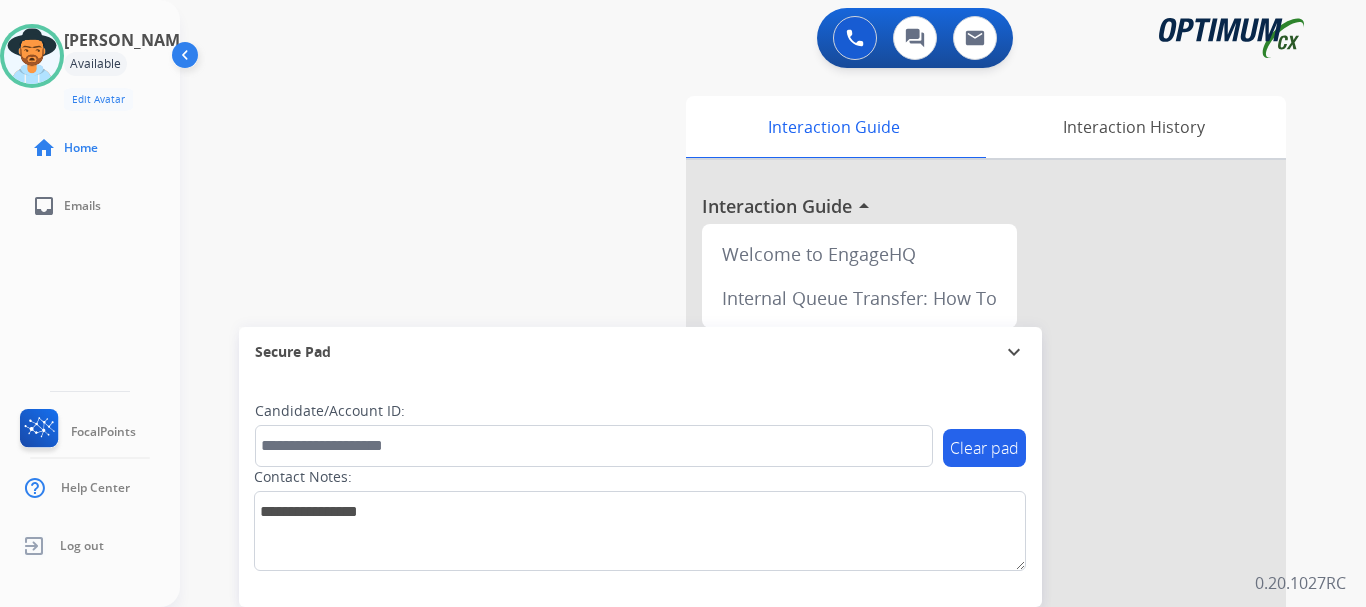 click on "swap_horiz Break voice bridge close_fullscreen Connect 3-Way Call merge_type Separate 3-Way Call  Interaction Guide   Interaction History  Interaction Guide arrow_drop_up  Welcome to EngageHQ   Internal Queue Transfer: How To  Secure Pad expand_more Clear pad Candidate/Account ID: Contact Notes:" at bounding box center (749, 489) 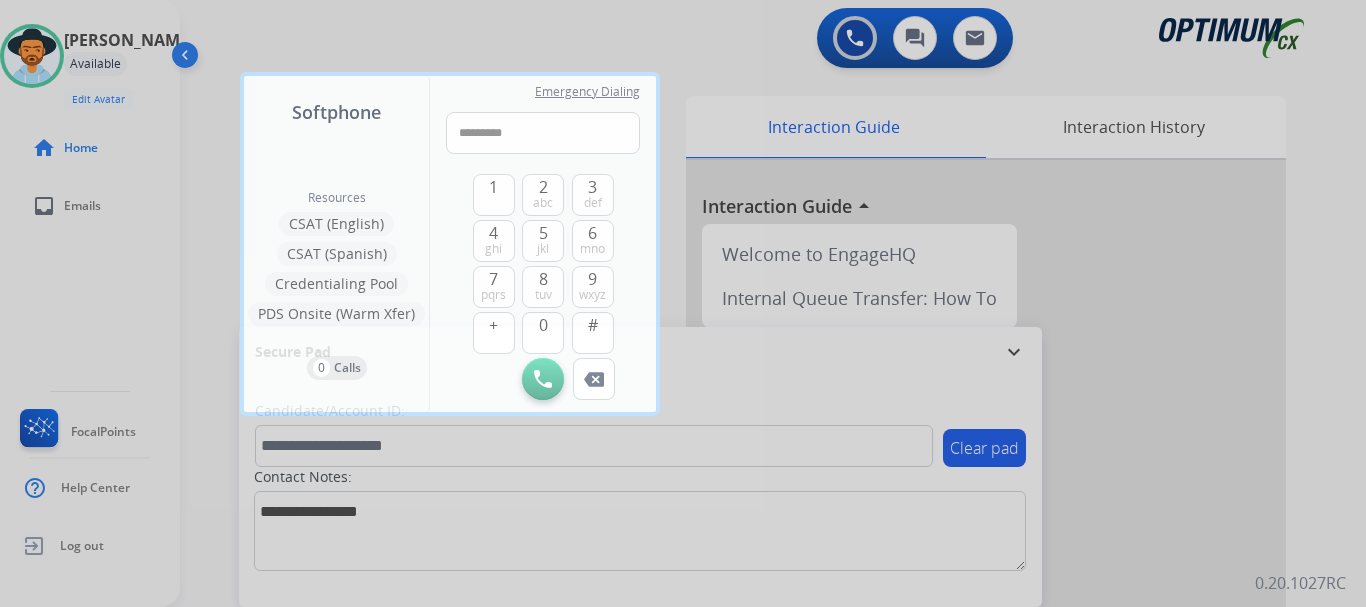 type on "**********" 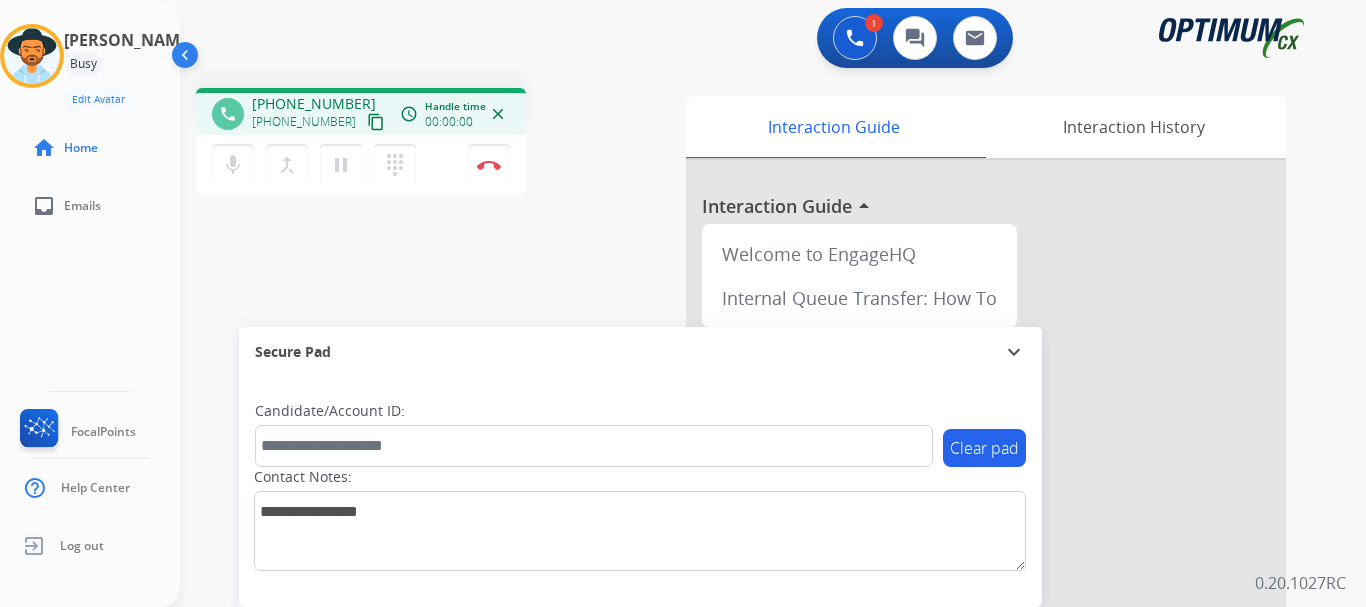 click on "mic Mute merge_type Bridge pause Hold dialpad Dialpad Disconnect" at bounding box center [361, 165] 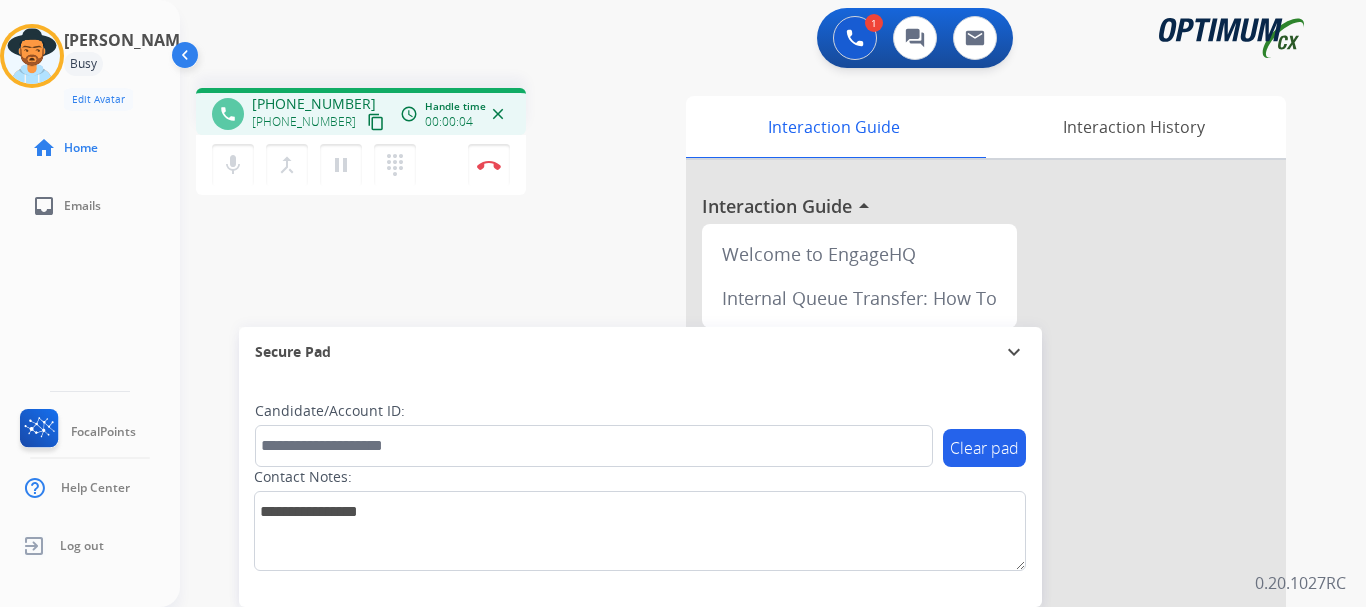 click at bounding box center [489, 165] 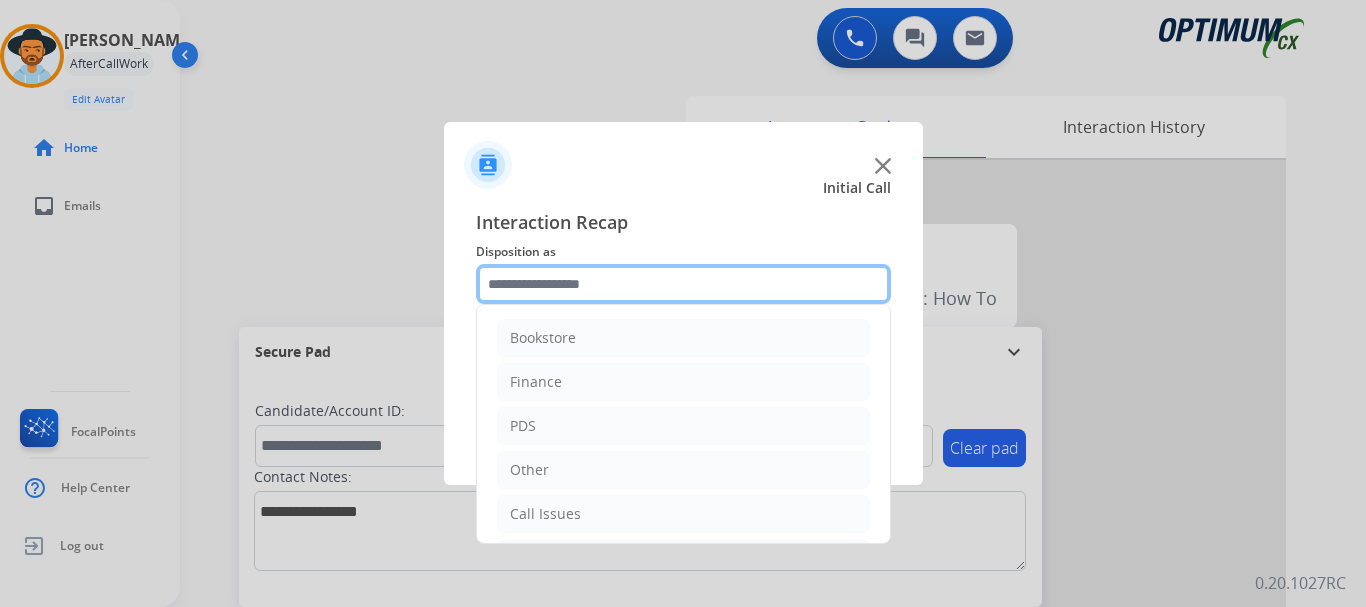 click 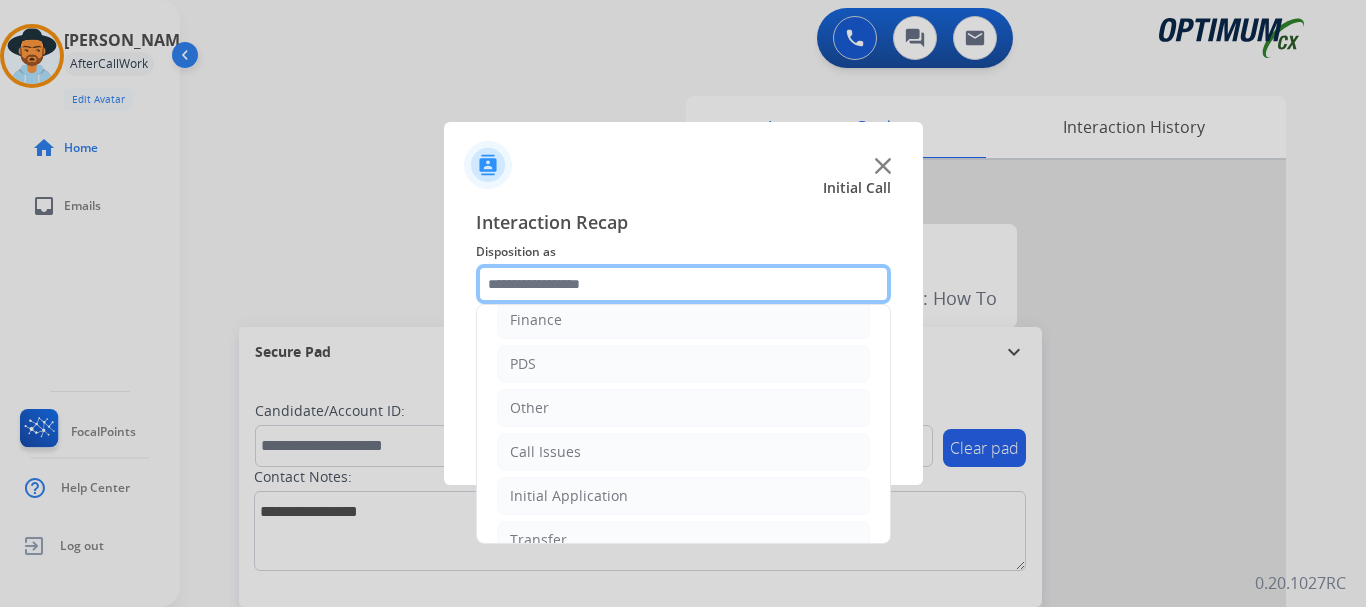 scroll, scrollTop: 136, scrollLeft: 0, axis: vertical 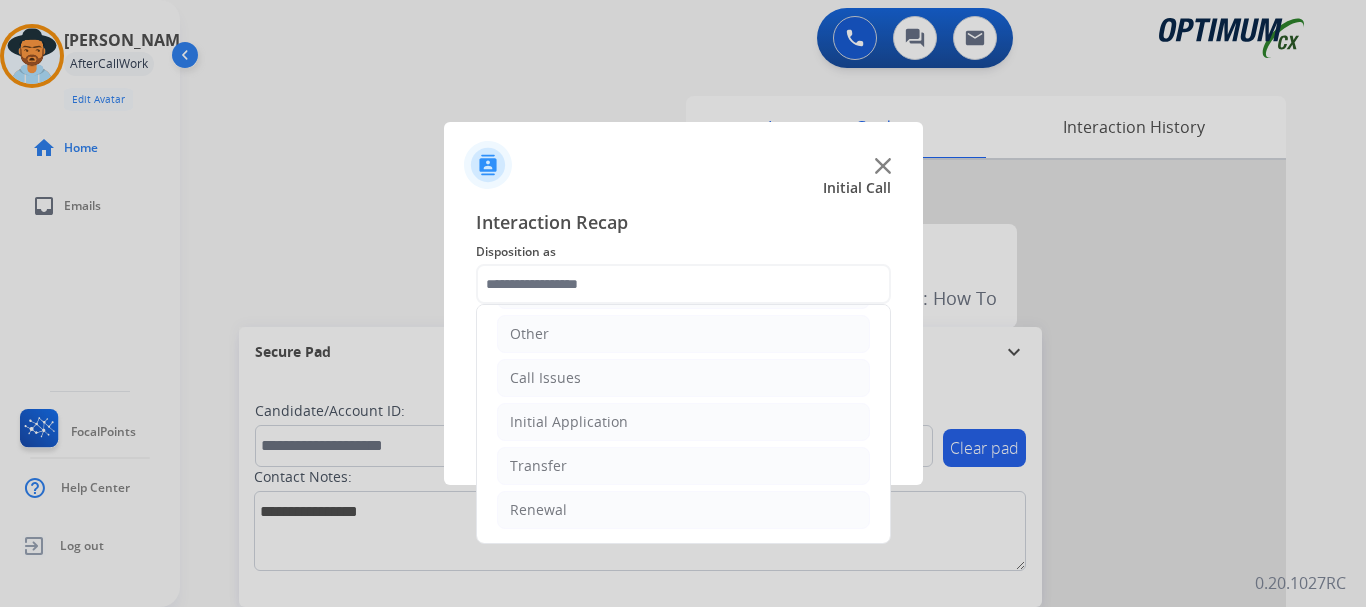 click on "Call Issues" 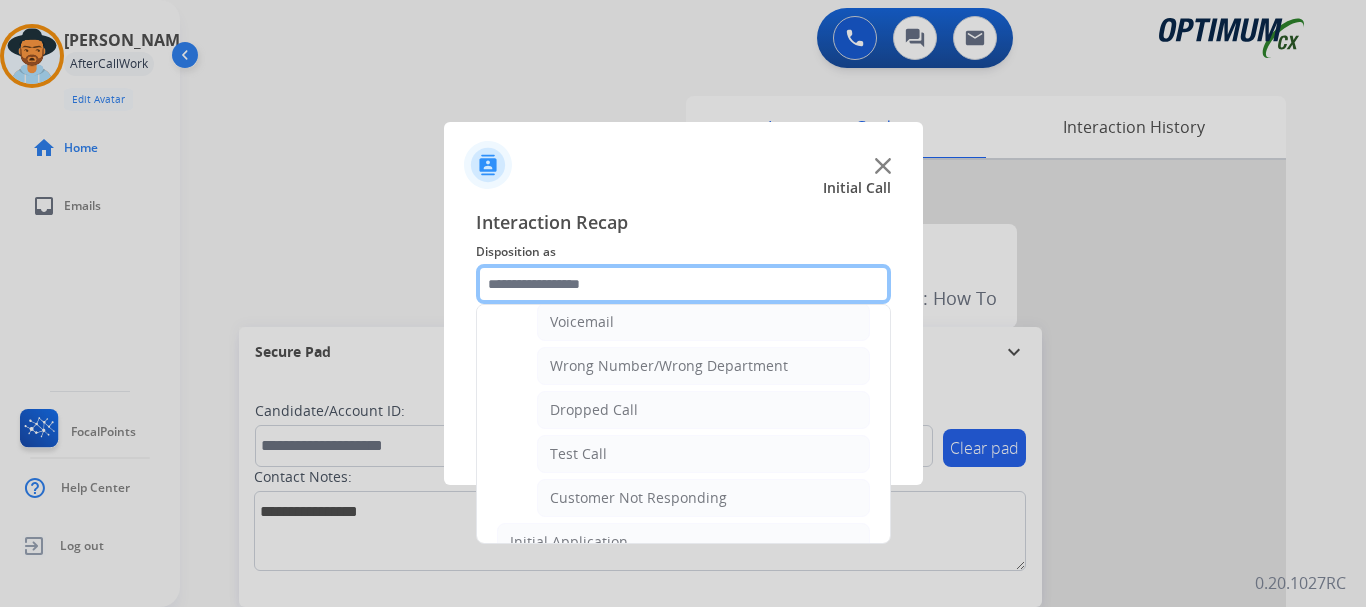 scroll, scrollTop: 236, scrollLeft: 0, axis: vertical 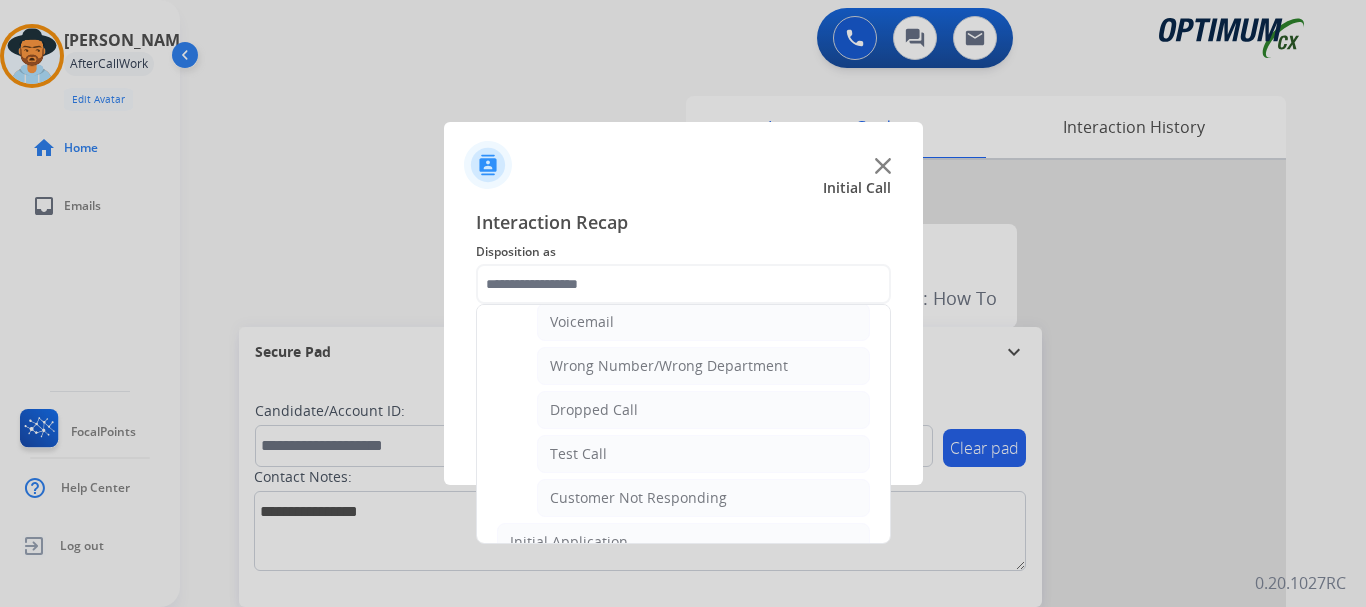 click on "Test Call" 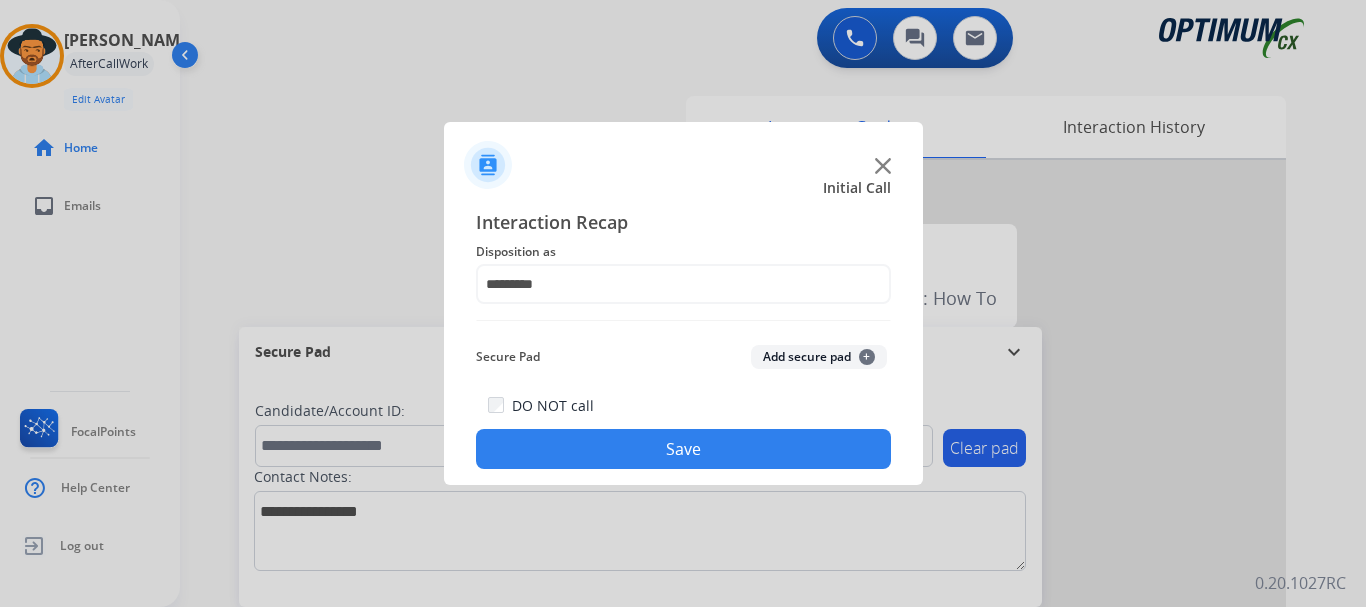 click on "Save" 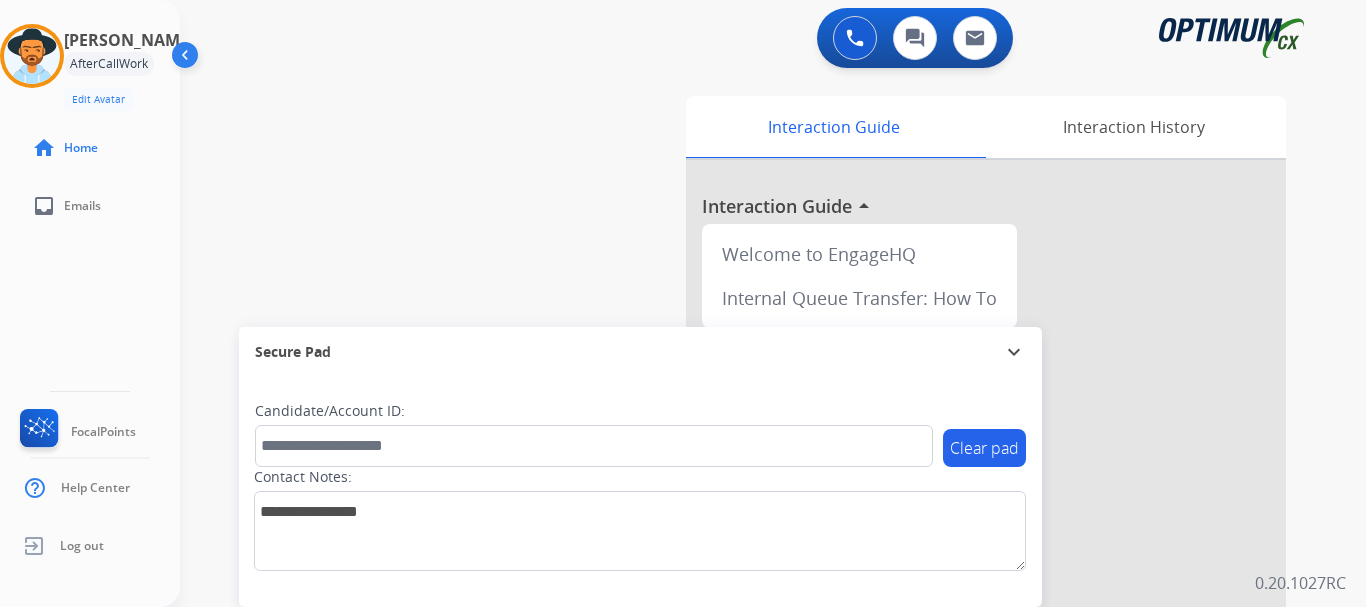click on "swap_horiz Break voice bridge close_fullscreen Connect 3-Way Call merge_type Separate 3-Way Call  Interaction Guide   Interaction History  Interaction Guide arrow_drop_up  Welcome to EngageHQ   Internal Queue Transfer: How To  Secure Pad expand_more Clear pad Candidate/Account ID: Contact Notes:" at bounding box center (749, 489) 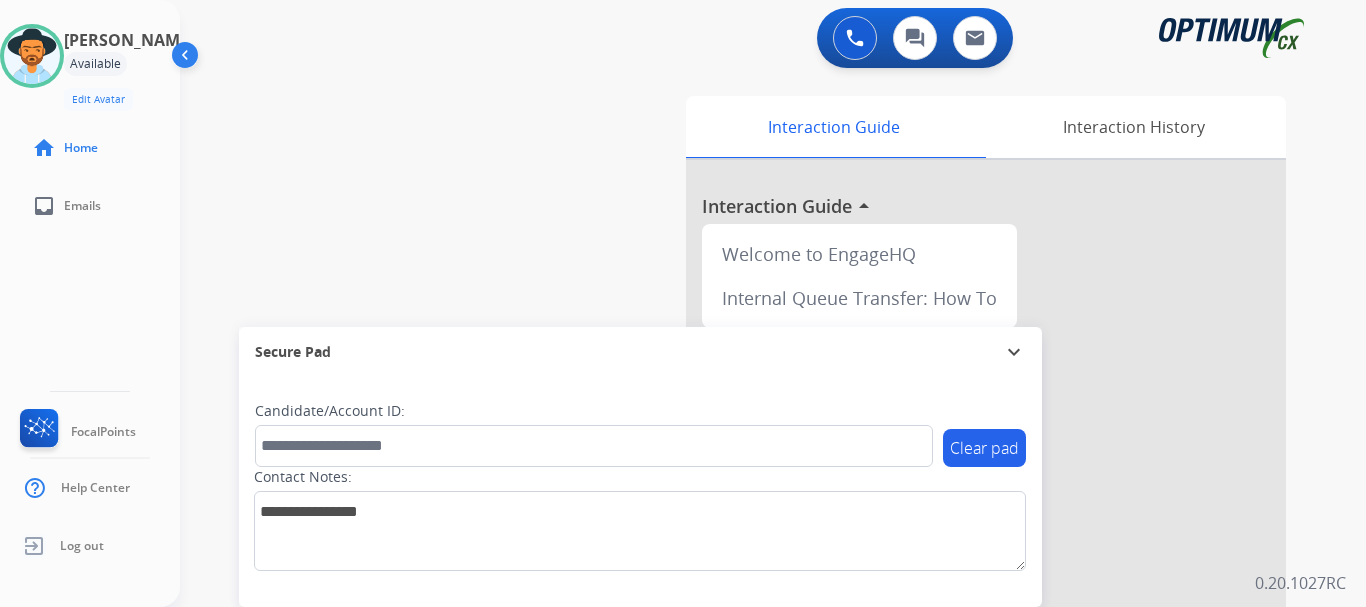click on "Andy   Available  Edit Avatar  Agent:   Andy  Routing Profile:  Gen_Bilingual home  Home  inbox  Emails   FocalPoints   Help Center   Log out" 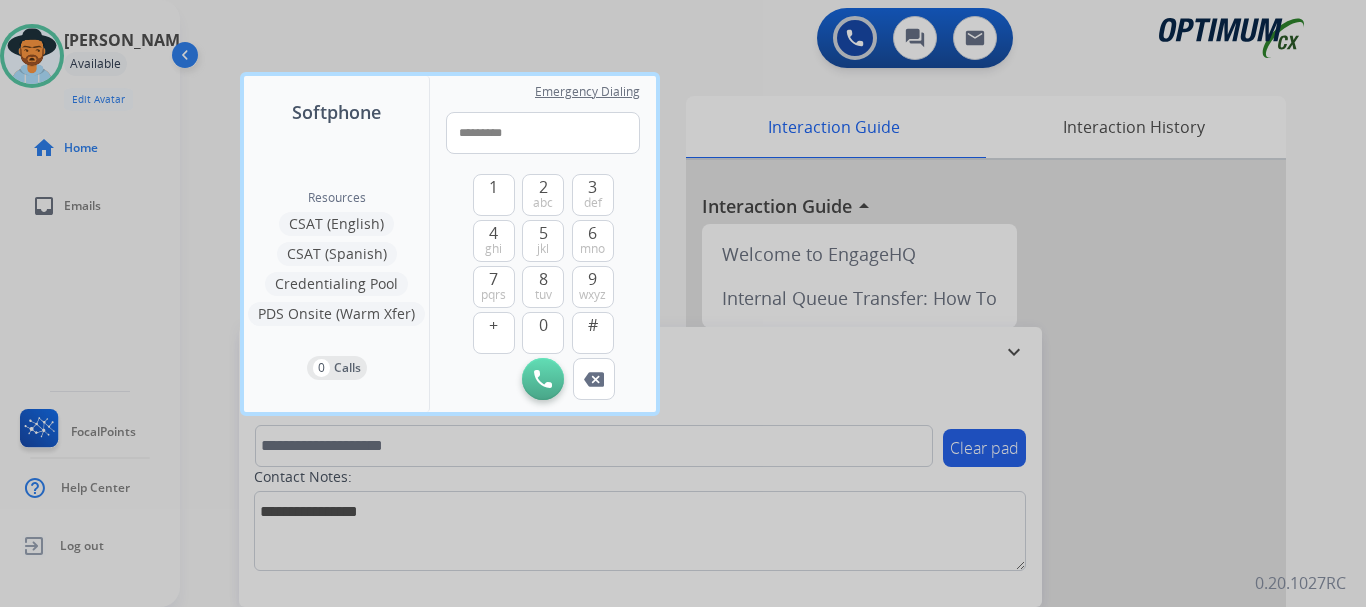 type on "**********" 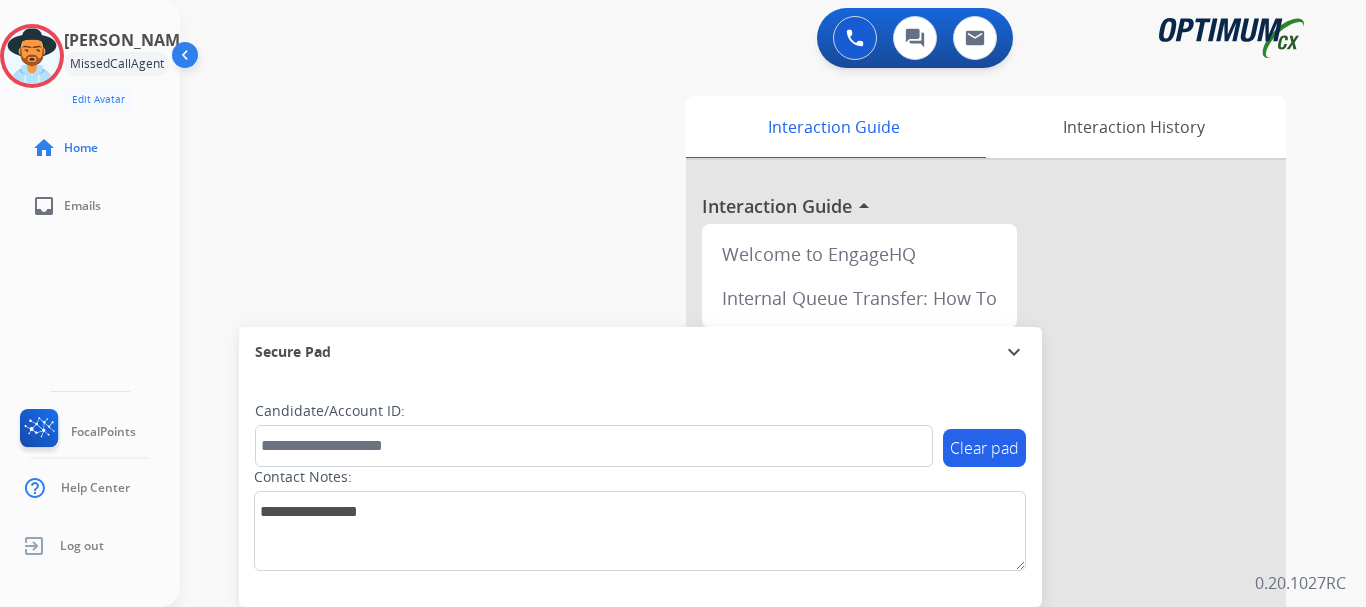 click on "swap_horiz Break voice bridge close_fullscreen Connect 3-Way Call merge_type Separate 3-Way Call  Interaction Guide   Interaction History  Interaction Guide arrow_drop_up  Welcome to EngageHQ   Internal Queue Transfer: How To  Secure Pad expand_more Clear pad Candidate/Account ID: Contact Notes:" at bounding box center [749, 489] 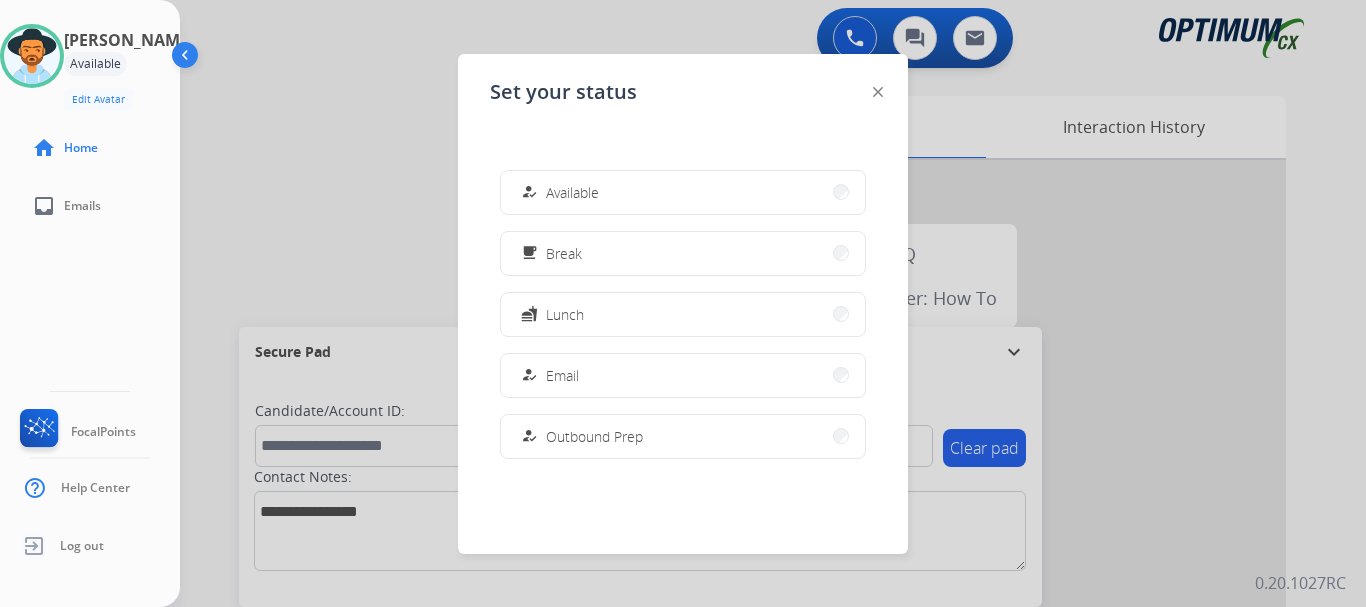 click on "Available" at bounding box center [572, 192] 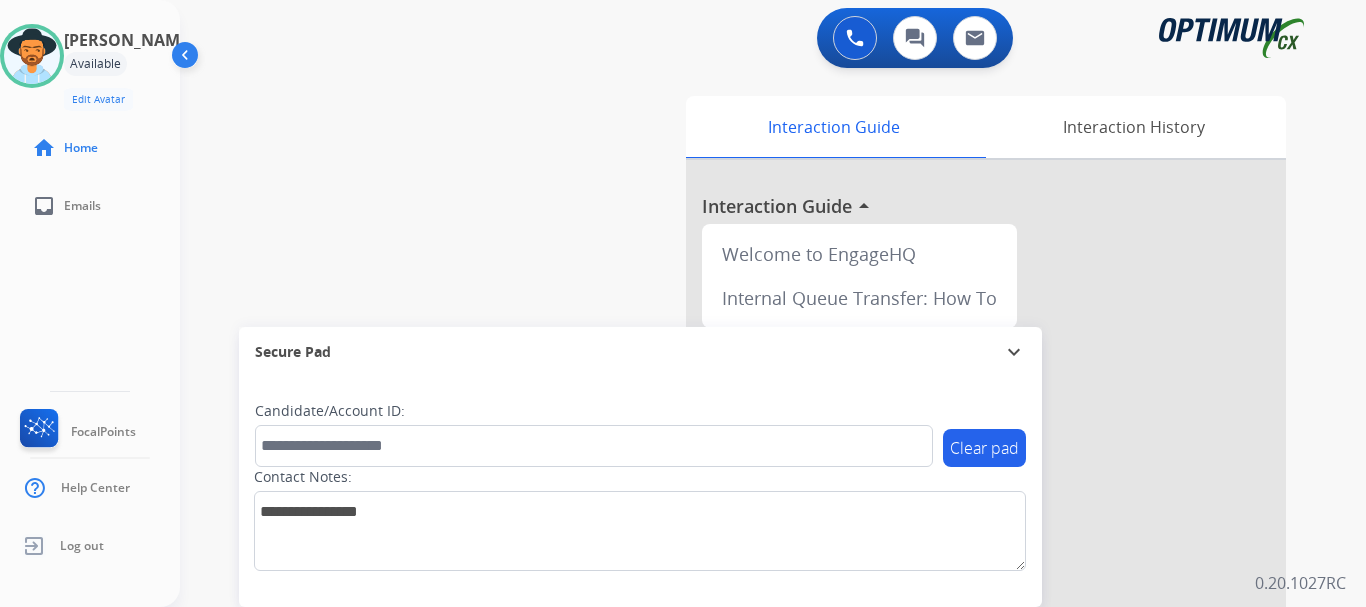 click on "swap_horiz Break voice bridge close_fullscreen Connect 3-Way Call merge_type Separate 3-Way Call  Interaction Guide   Interaction History  Interaction Guide arrow_drop_up  Welcome to EngageHQ   Internal Queue Transfer: How To  Secure Pad expand_more Clear pad Candidate/Account ID: Contact Notes:" at bounding box center [749, 489] 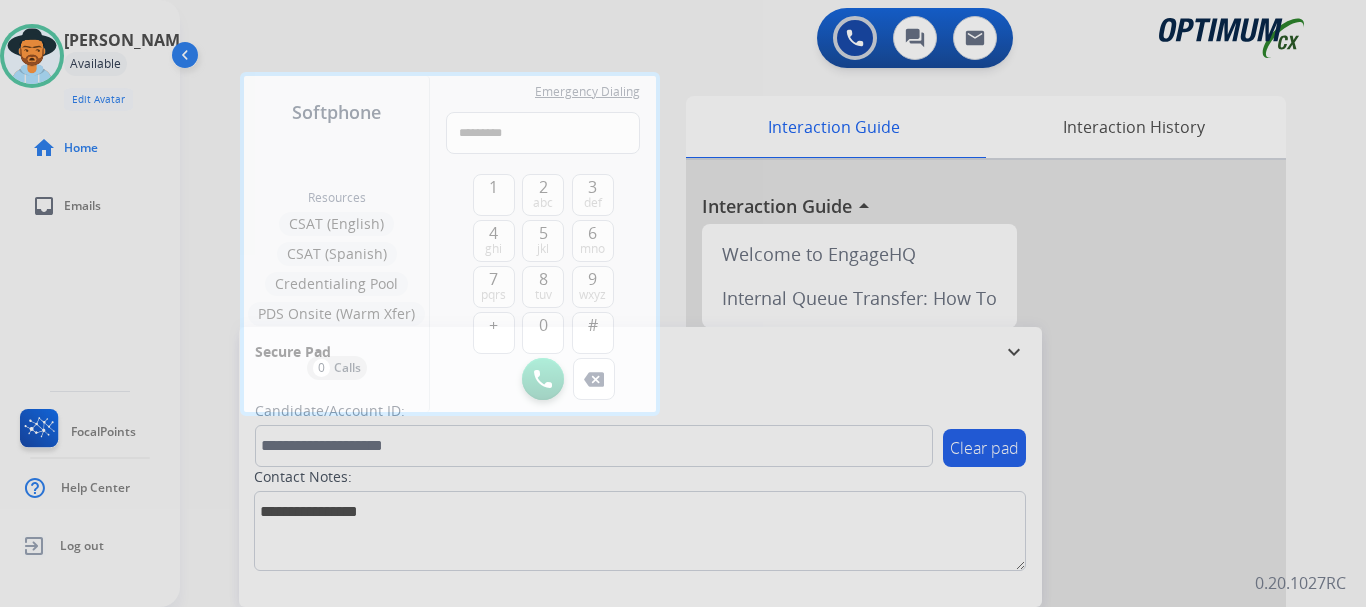 type on "**********" 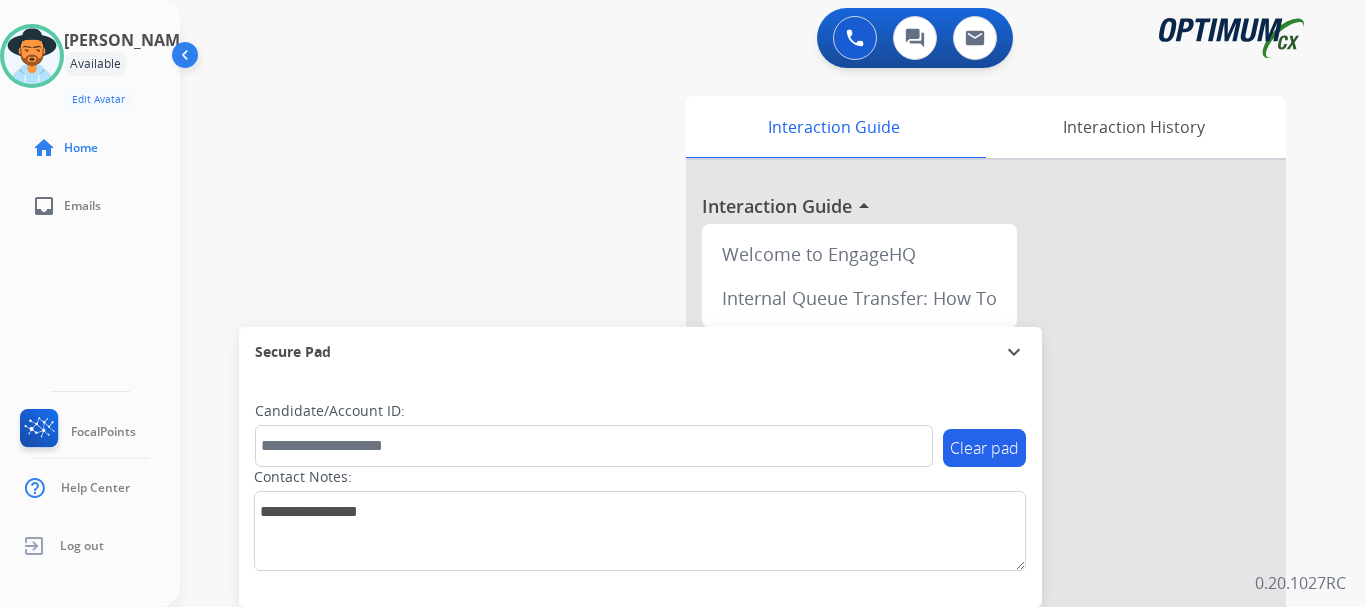 click on "swap_horiz Break voice bridge close_fullscreen Connect 3-Way Call merge_type Separate 3-Way Call  Interaction Guide   Interaction History  Interaction Guide arrow_drop_up  Welcome to EngageHQ   Internal Queue Transfer: How To  Secure Pad expand_more Clear pad Candidate/Account ID: Contact Notes:" at bounding box center (749, 489) 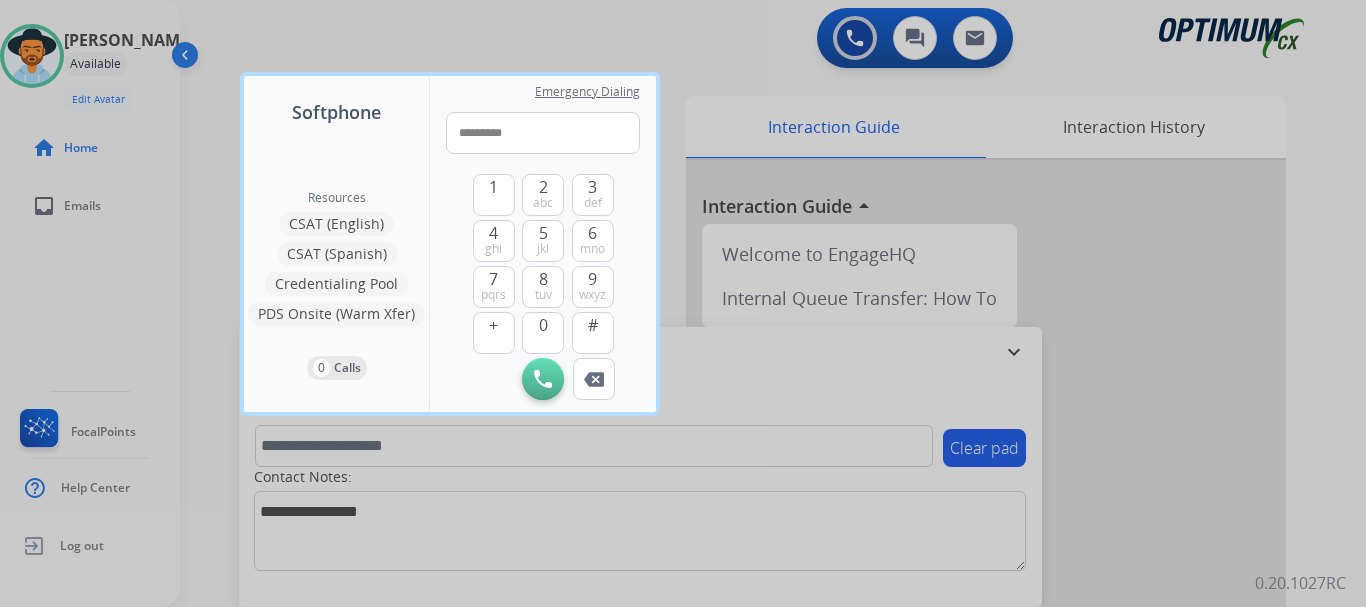 type on "**********" 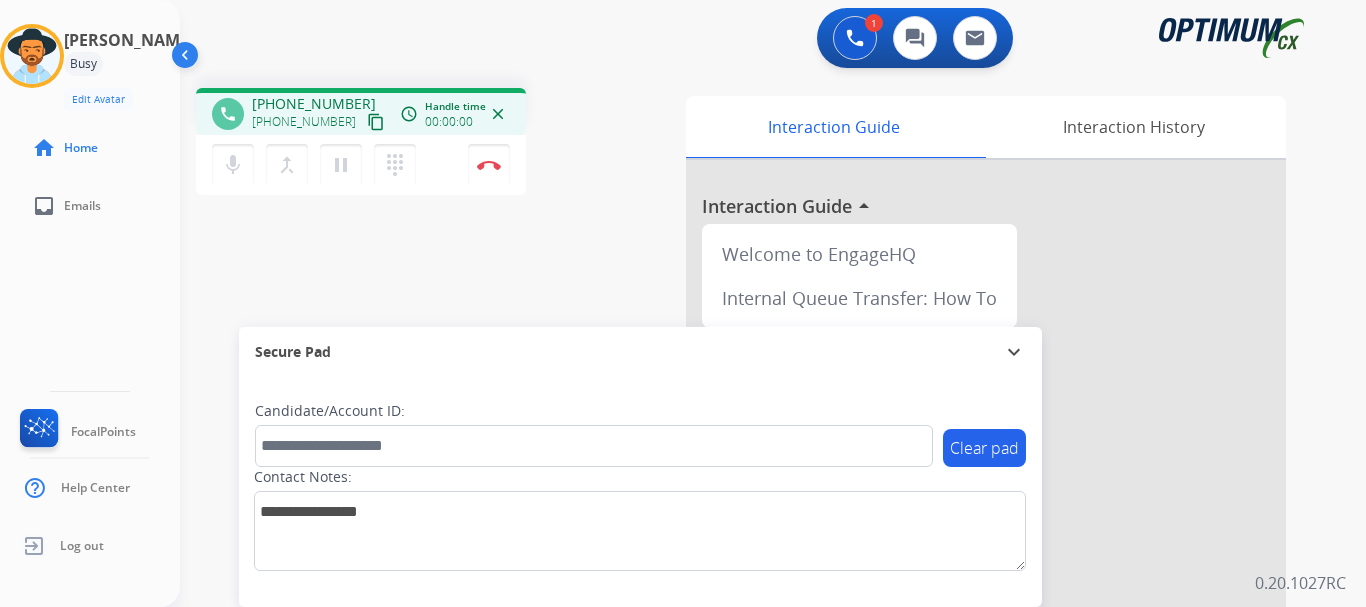 click on "Disconnect" at bounding box center [489, 165] 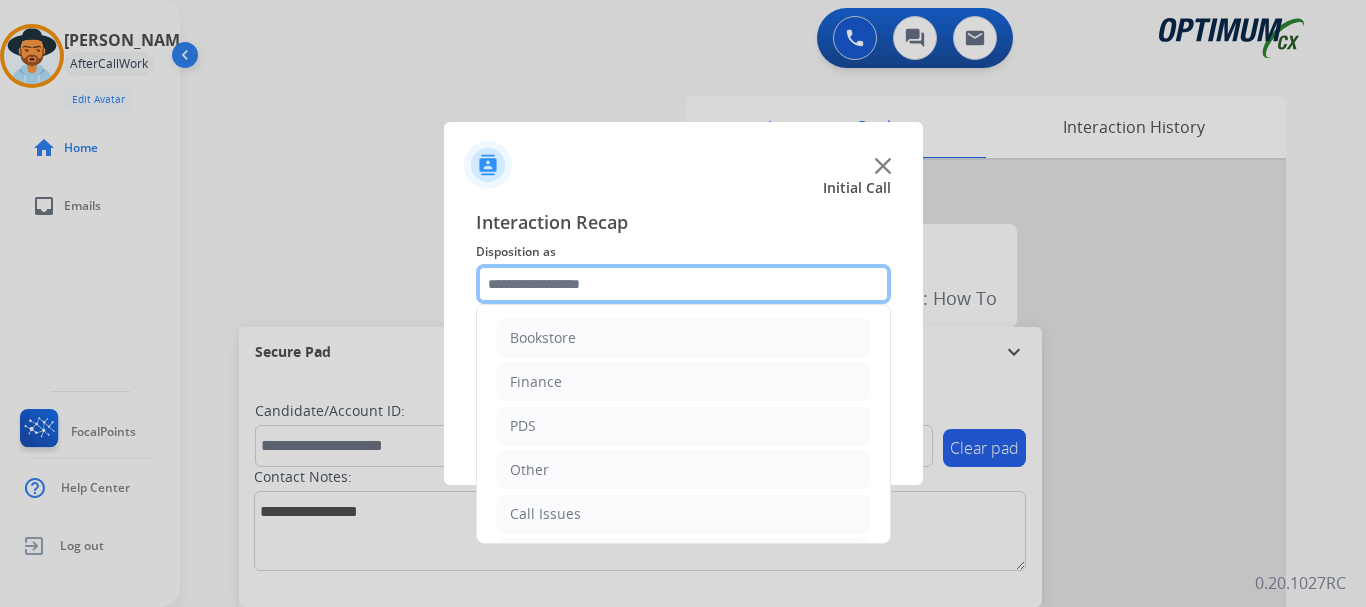 click 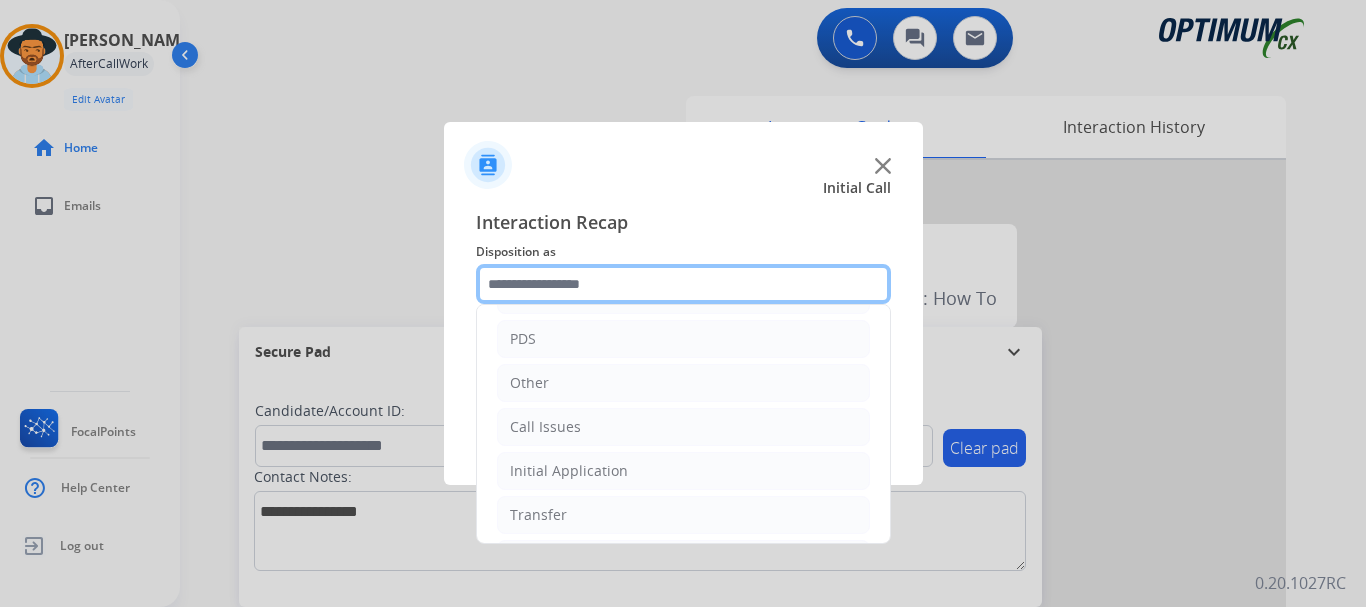 scroll, scrollTop: 136, scrollLeft: 0, axis: vertical 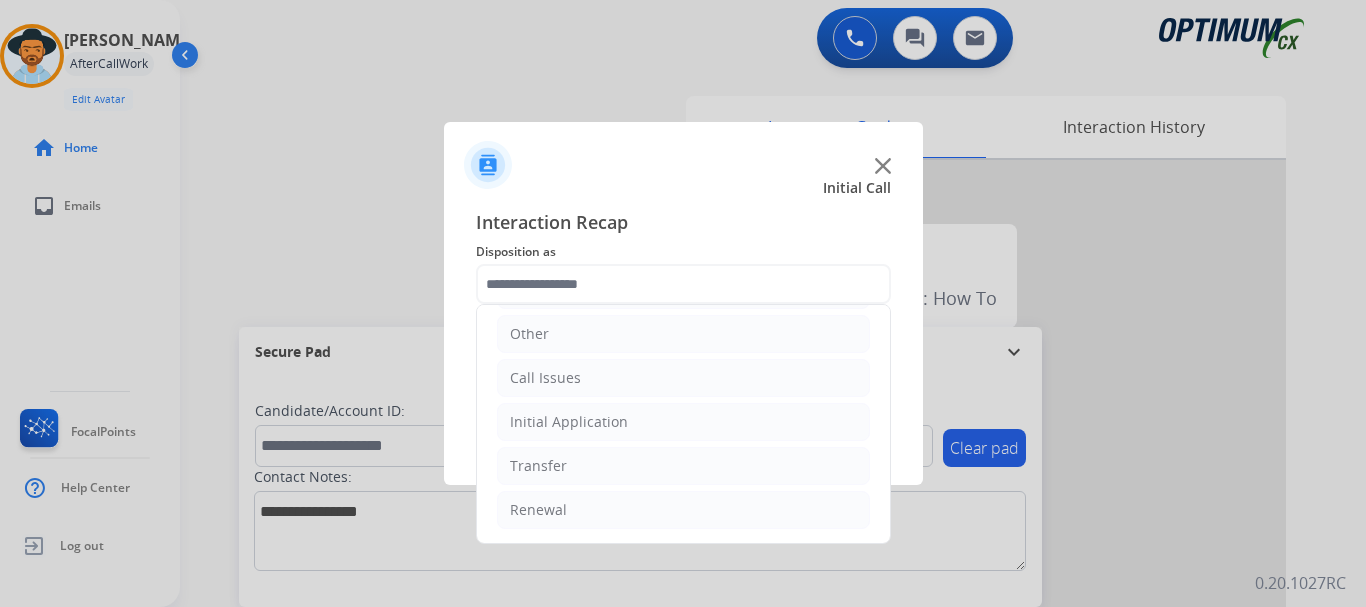 click on "Call Issues" 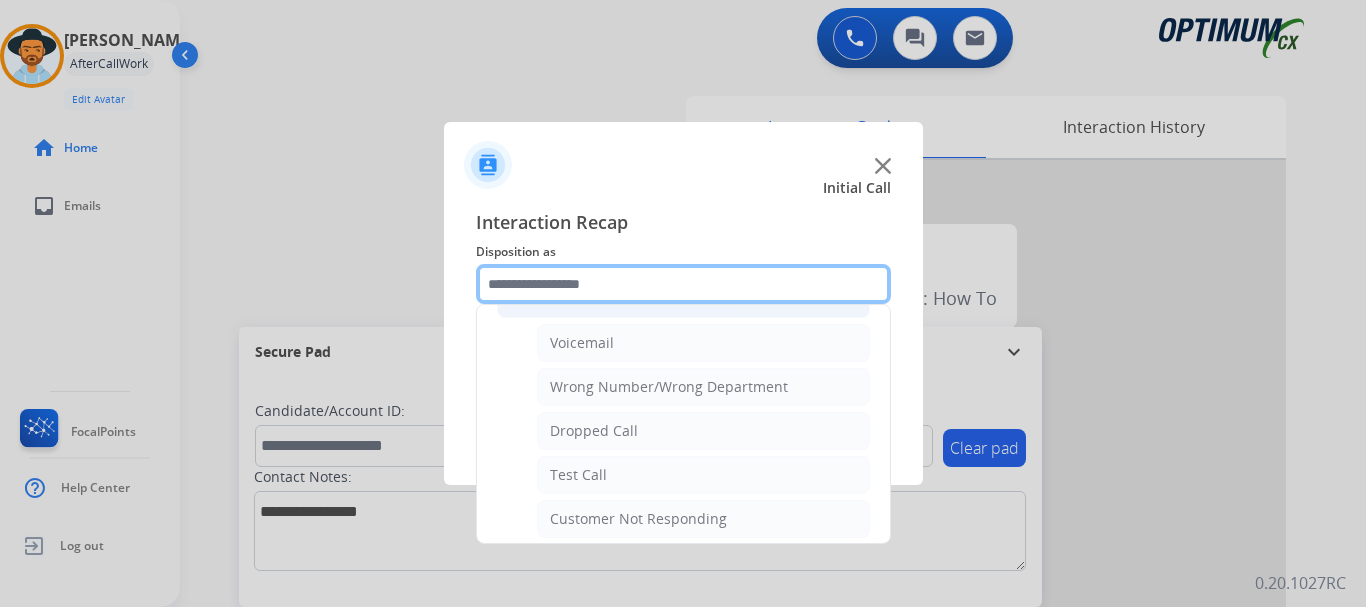 scroll, scrollTop: 238, scrollLeft: 0, axis: vertical 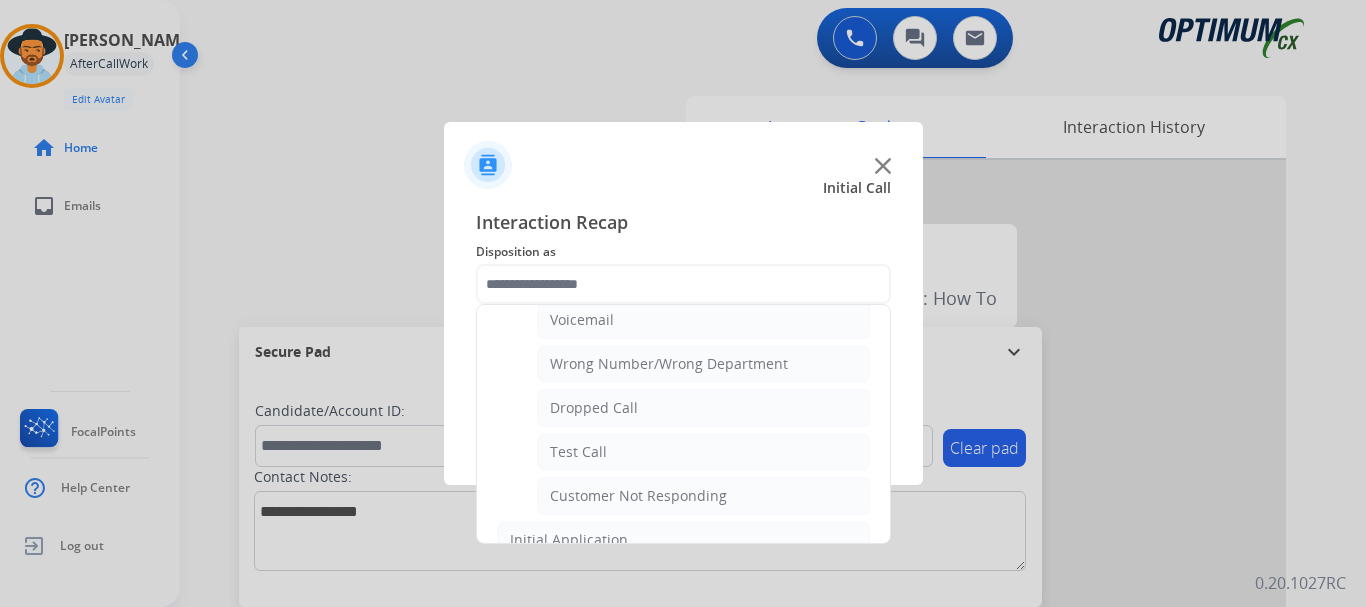 click on "Test Call" 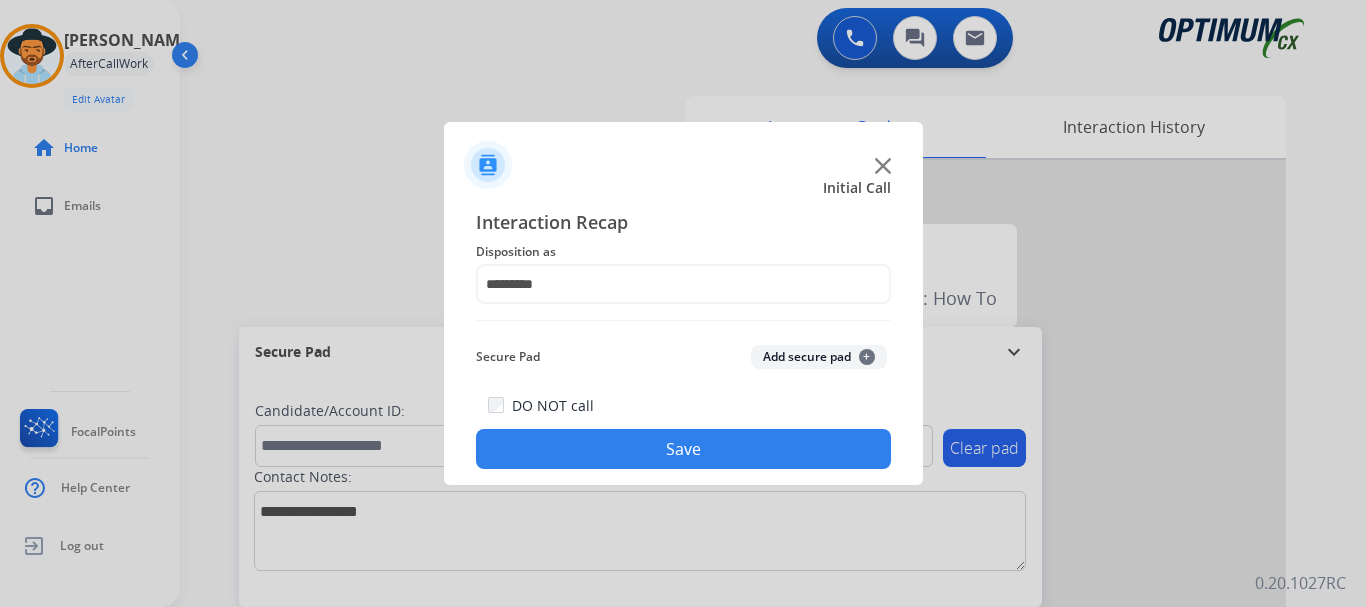 click on "Save" 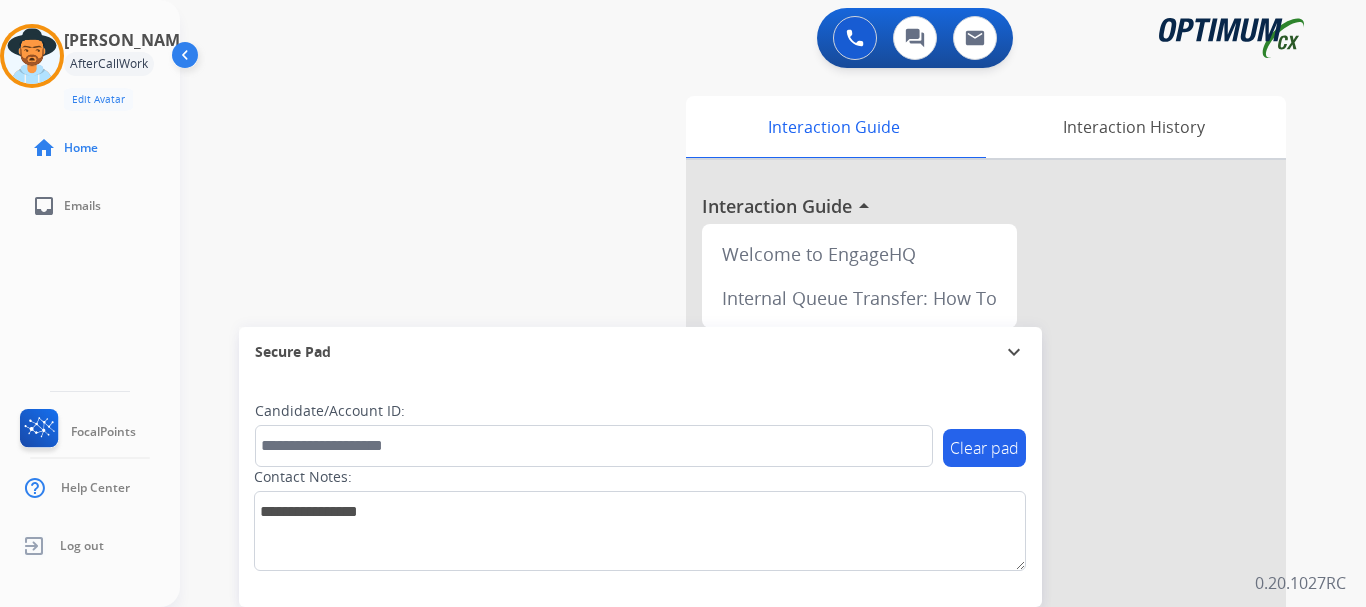click on "swap_horiz Break voice bridge close_fullscreen Connect 3-Way Call merge_type Separate 3-Way Call  Interaction Guide   Interaction History  Interaction Guide arrow_drop_up  Welcome to EngageHQ   Internal Queue Transfer: How To  Secure Pad expand_more Clear pad Candidate/Account ID: Contact Notes:" at bounding box center (749, 489) 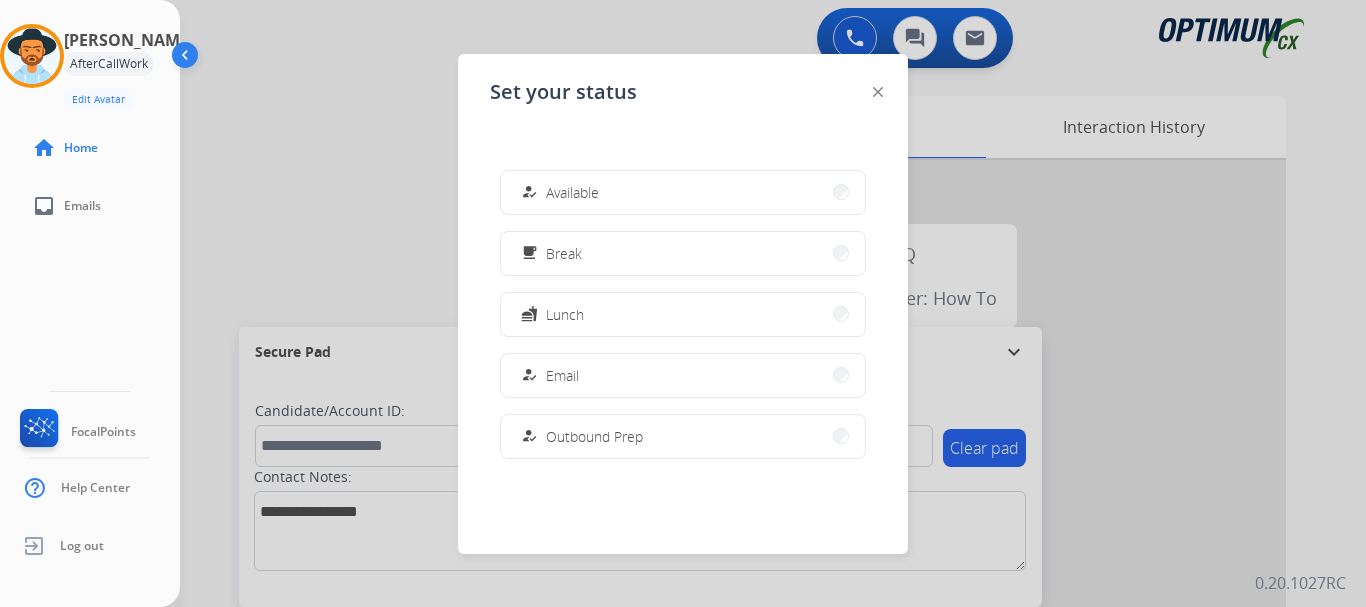 click on "how_to_reg" at bounding box center [529, 192] 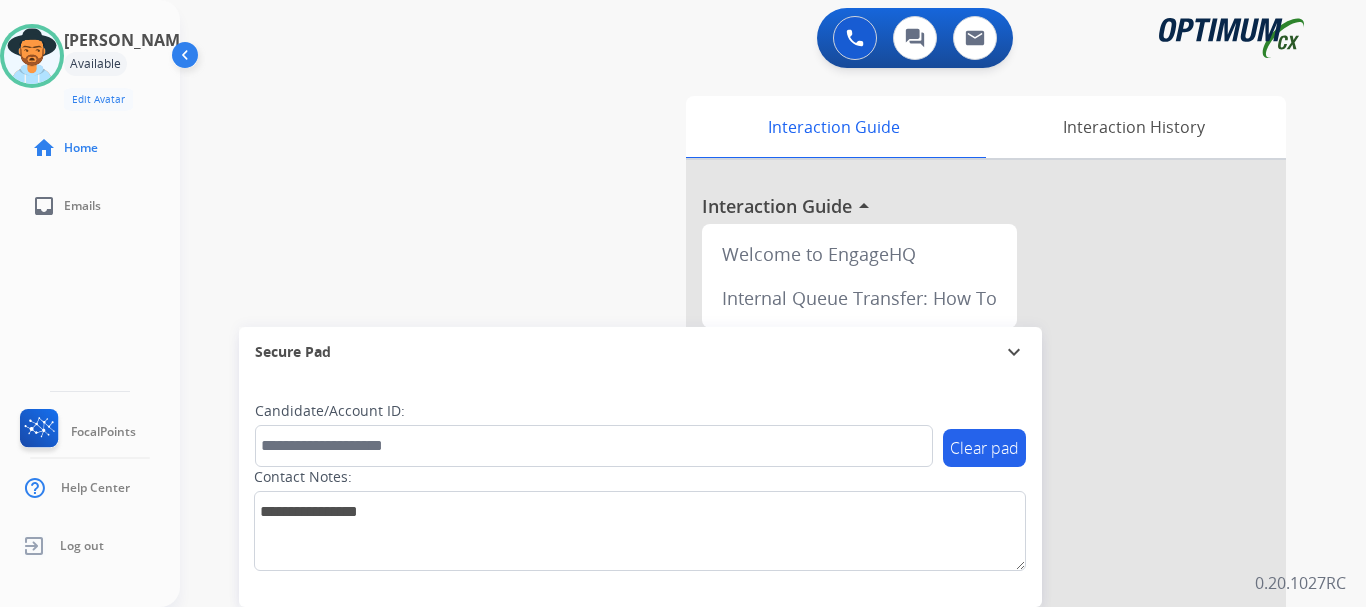click on "0 Voice Interactions  0  Chat Interactions   0  Email Interactions" at bounding box center (761, 40) 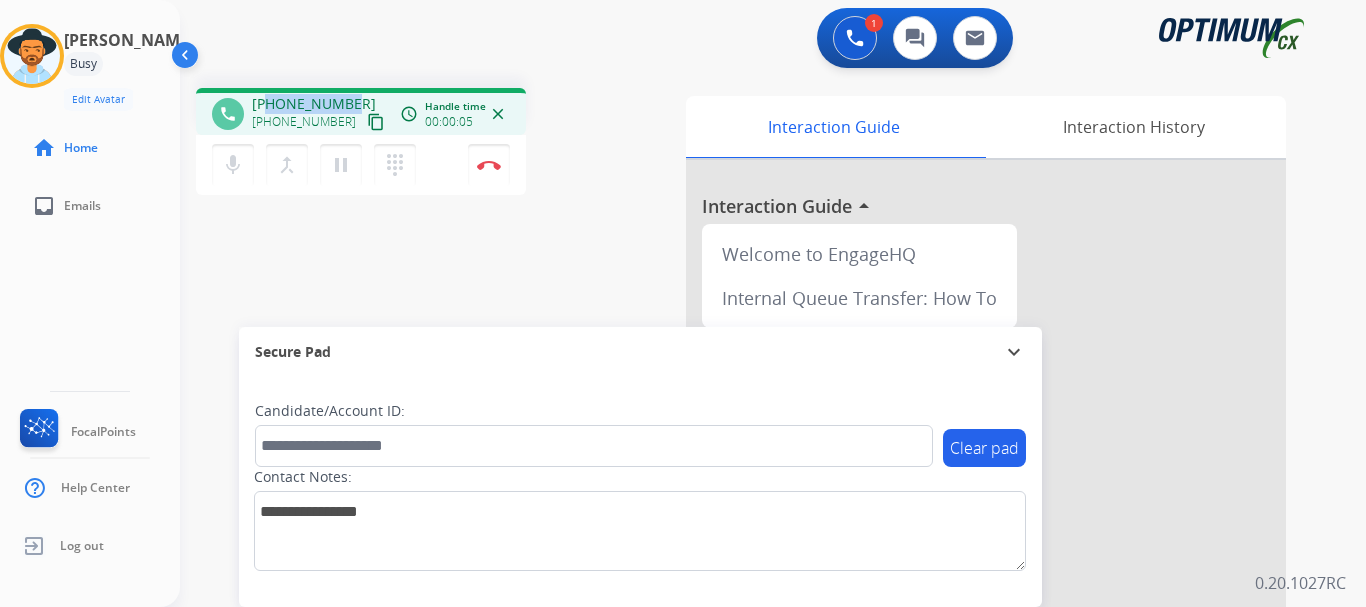 drag, startPoint x: 266, startPoint y: 98, endPoint x: 351, endPoint y: 91, distance: 85.28775 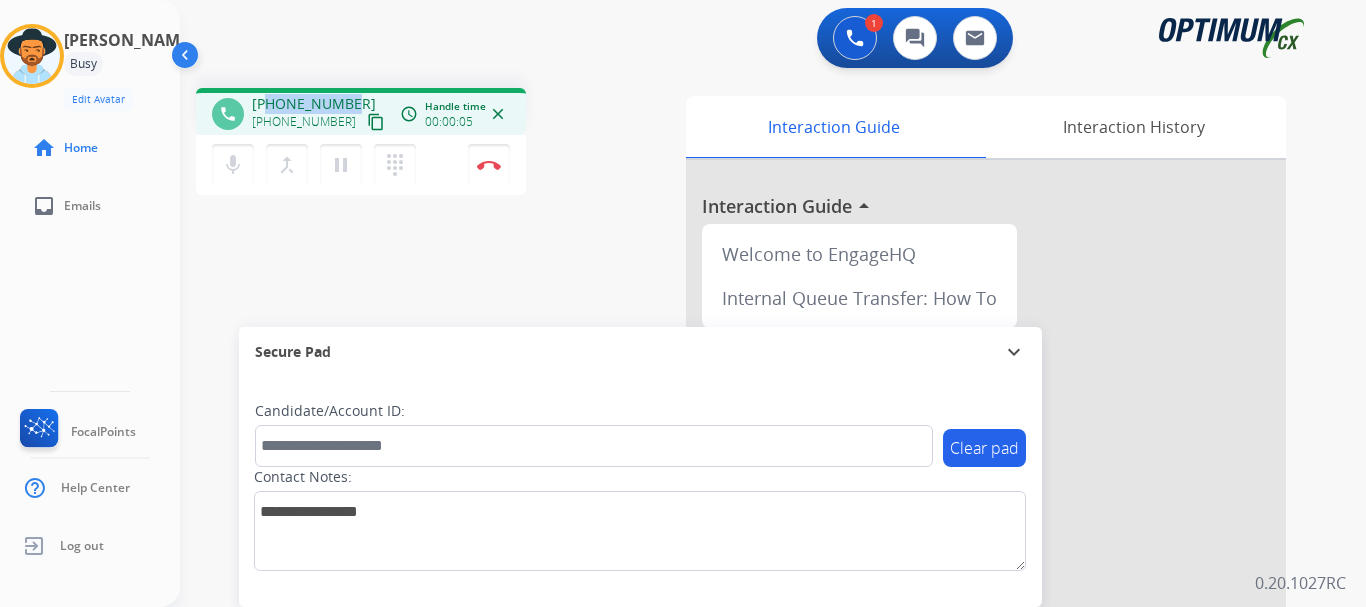 click on "phone +17203710053 +17203710053 content_copy access_time Call metrics Queue   00:15 Hold   00:00 Talk   00:06 Total   00:20 Handle time 00:00:05 close" at bounding box center [361, 111] 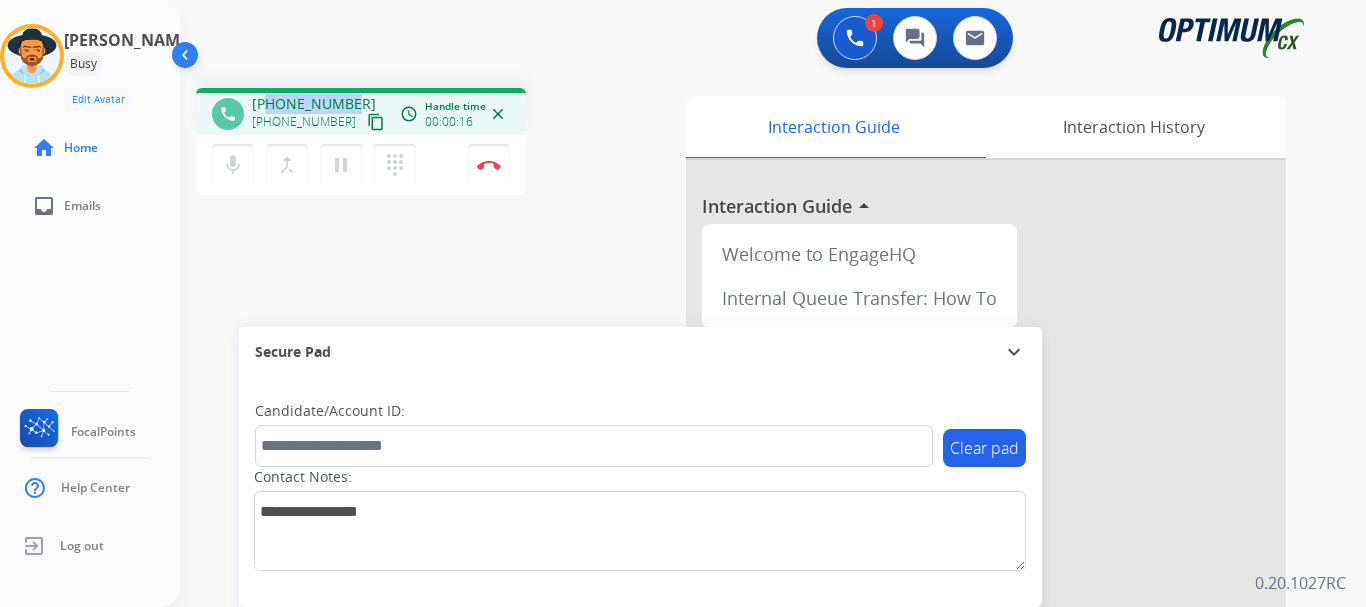 copy on "7203710053" 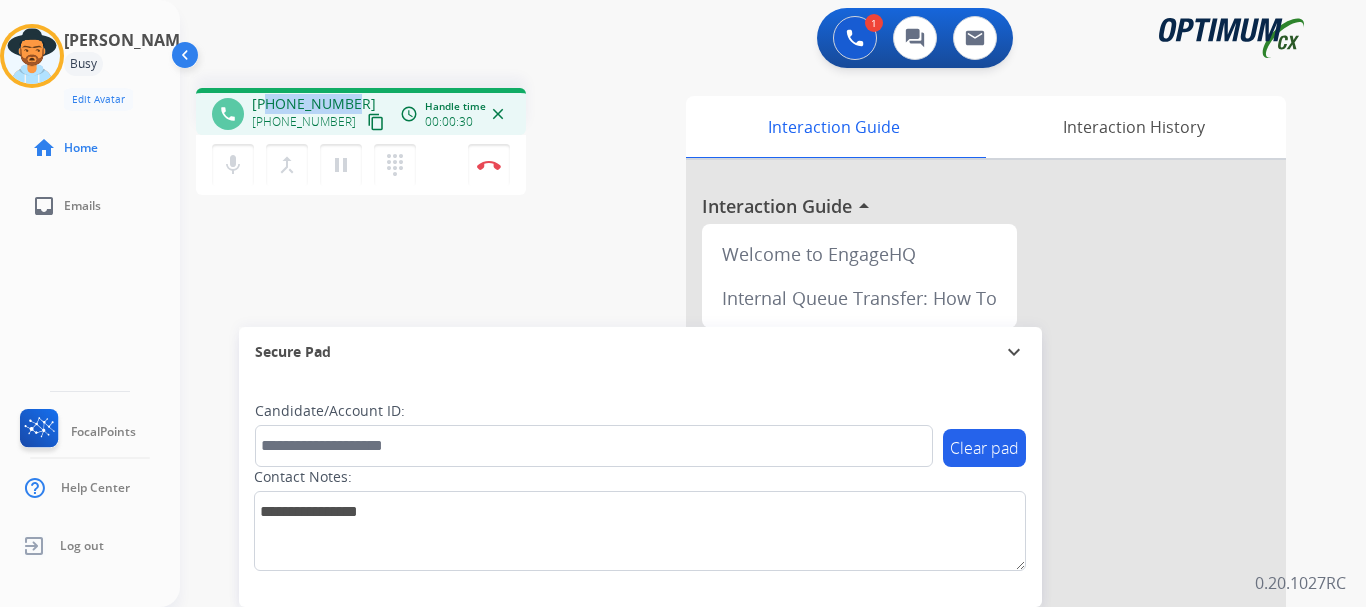 copy on "7203710053" 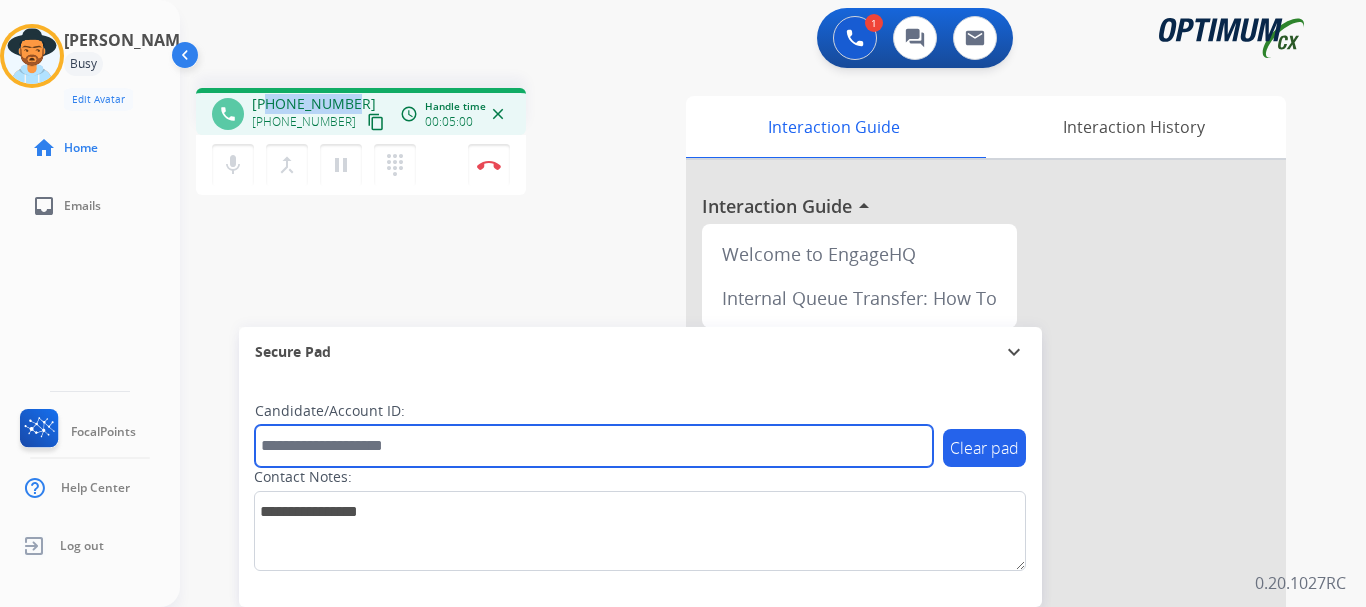 click at bounding box center (594, 446) 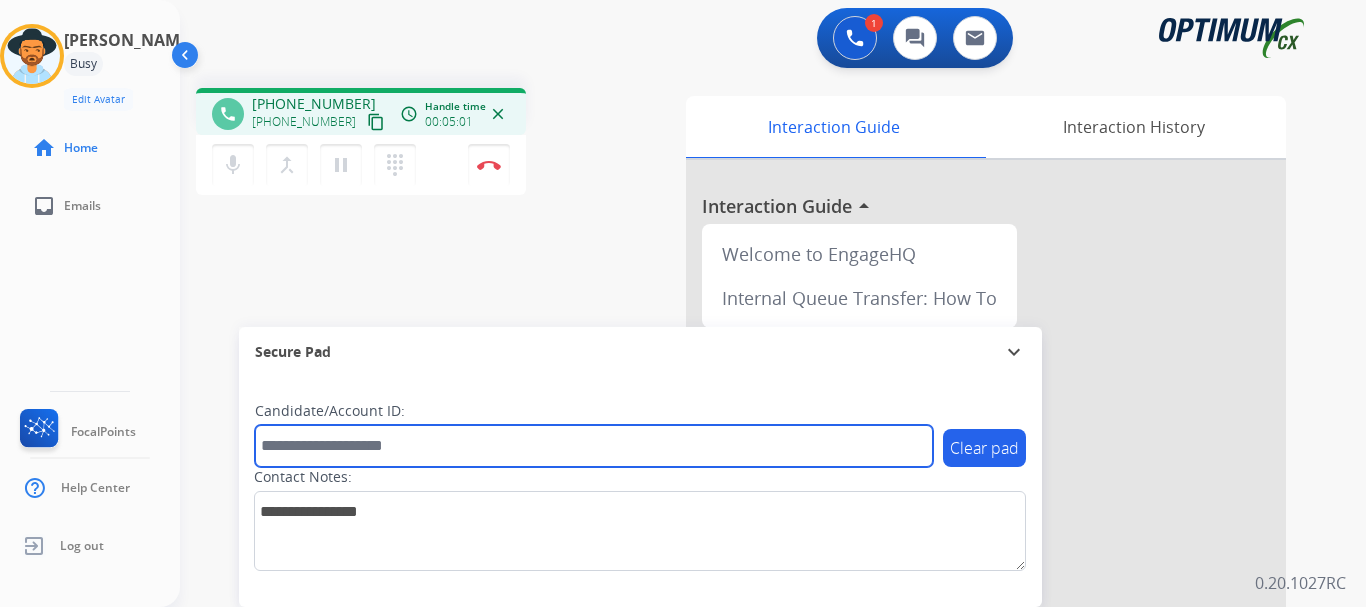 paste on "*******" 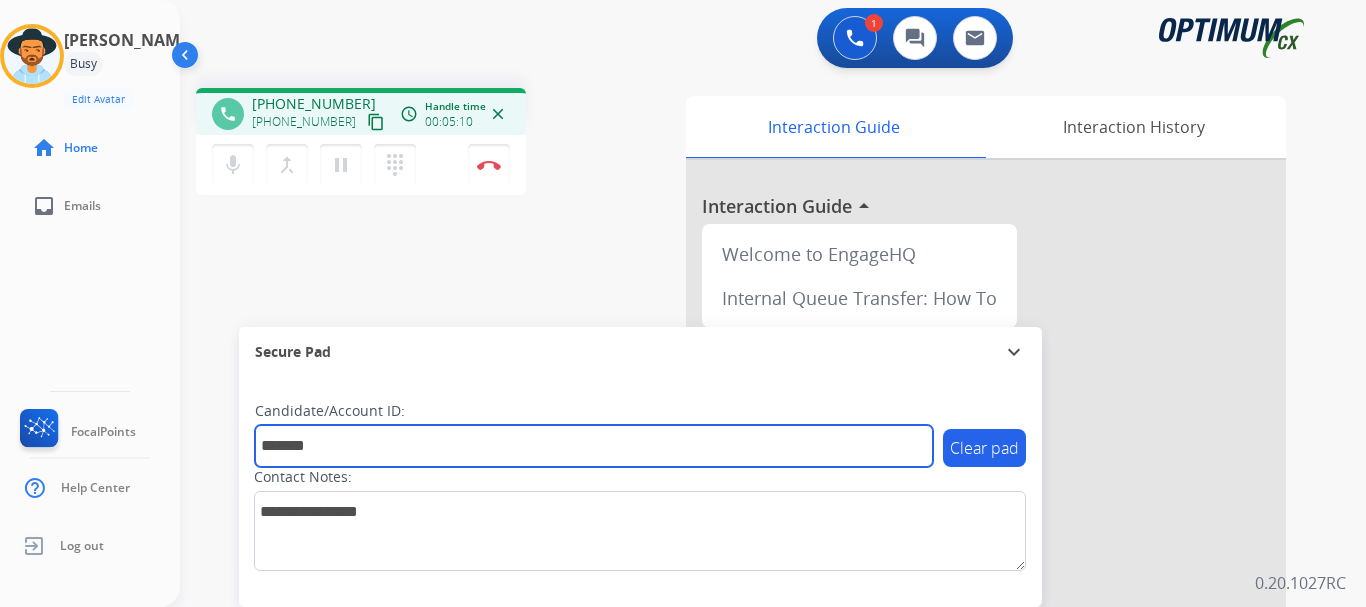 type on "*******" 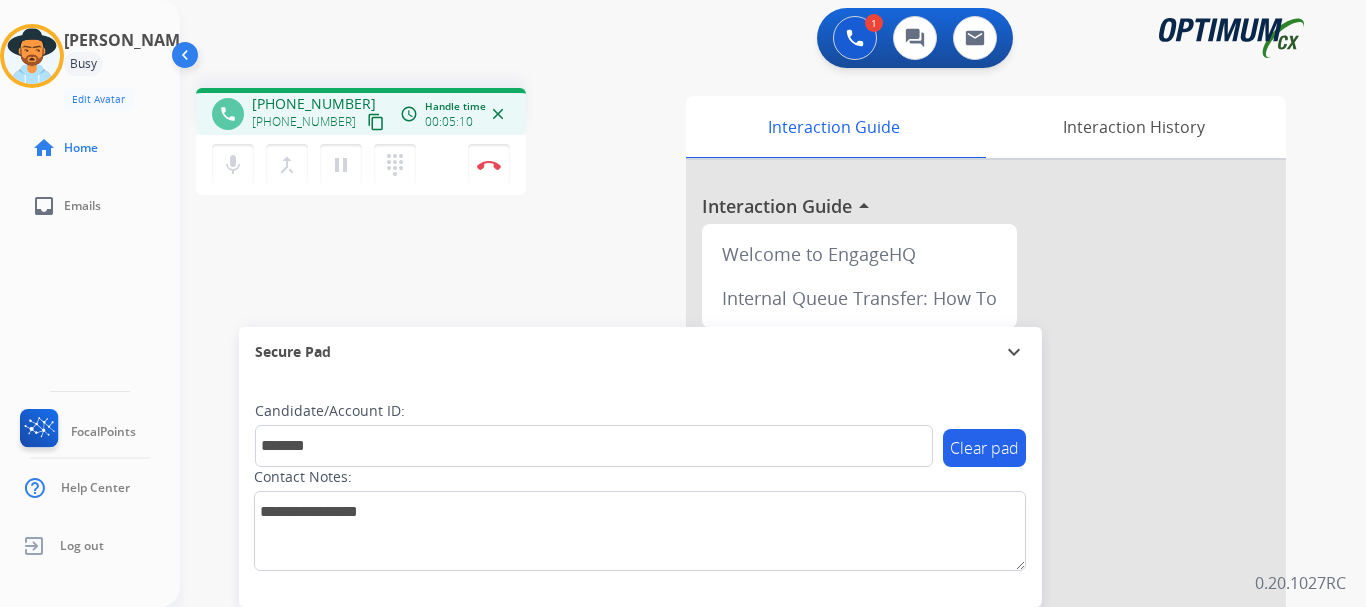 click on "phone +17203710053 +17203710053 content_copy access_time Call metrics Queue   00:15 Hold   00:00 Talk   05:11 Total   05:25 Handle time 00:05:10 close mic Mute merge_type Bridge pause Hold dialpad Dialpad Disconnect swap_horiz Break voice bridge close_fullscreen Connect 3-Way Call merge_type Separate 3-Way Call  Interaction Guide   Interaction History  Interaction Guide arrow_drop_up  Welcome to EngageHQ   Internal Queue Transfer: How To  Secure Pad expand_more Clear pad Candidate/Account ID: ******* Contact Notes:" at bounding box center (749, 489) 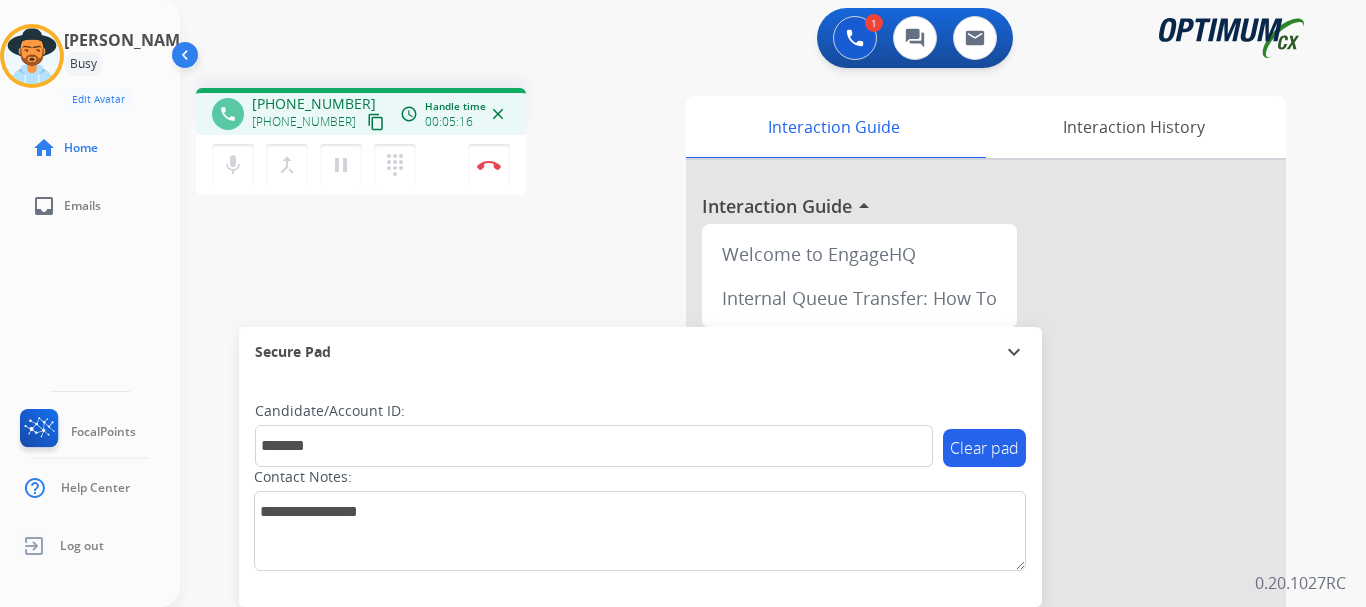 click at bounding box center (489, 165) 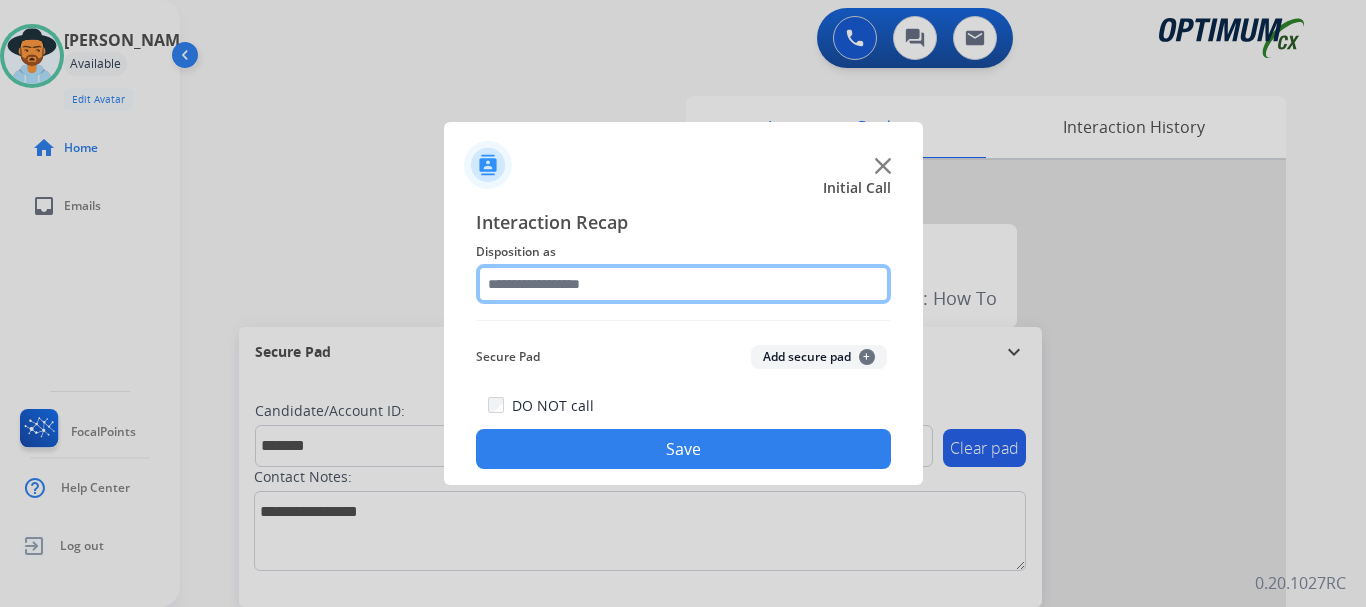 click 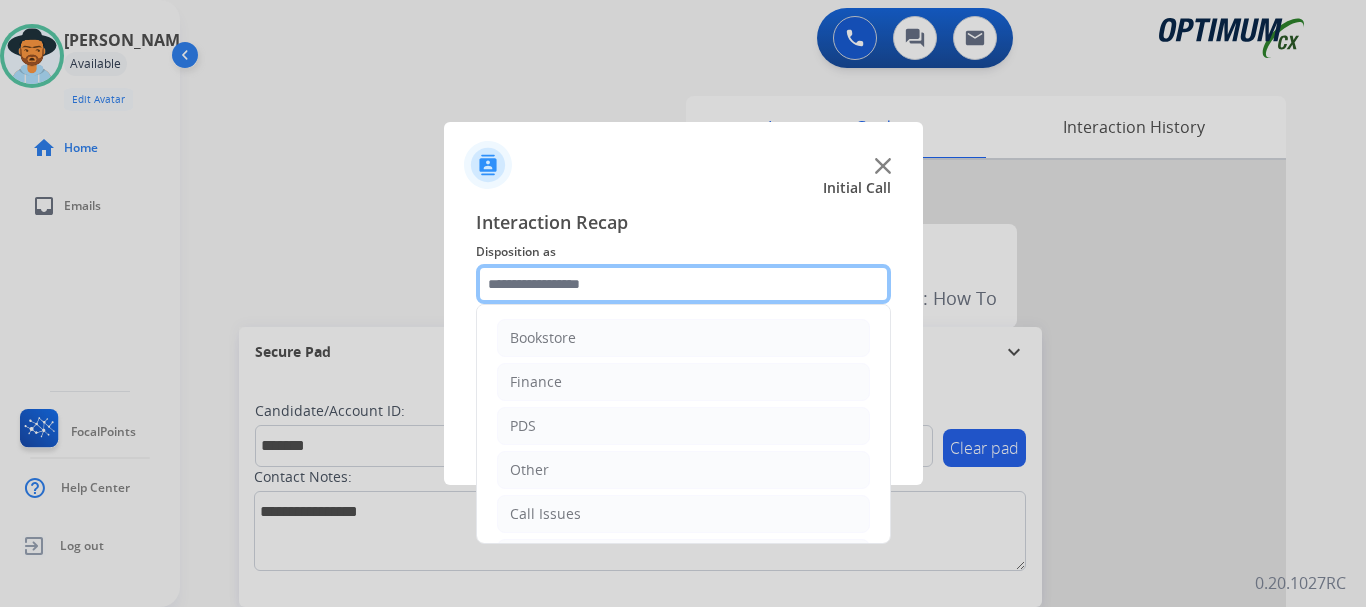 scroll, scrollTop: 136, scrollLeft: 0, axis: vertical 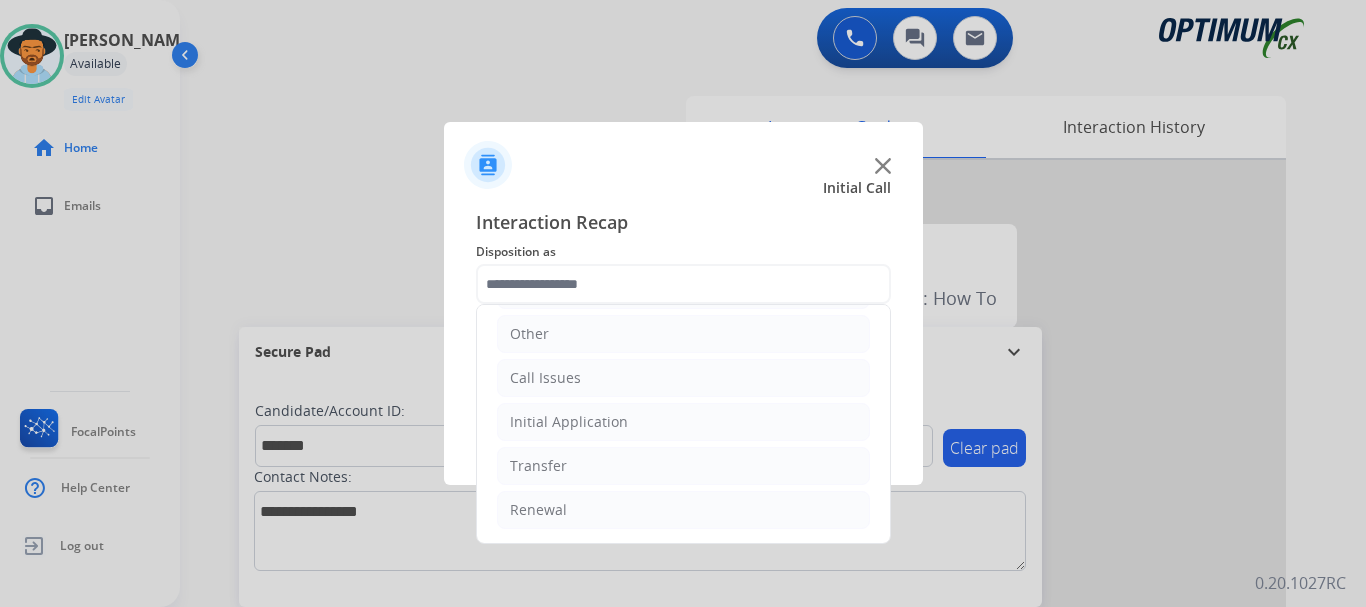 click on "Initial Application" 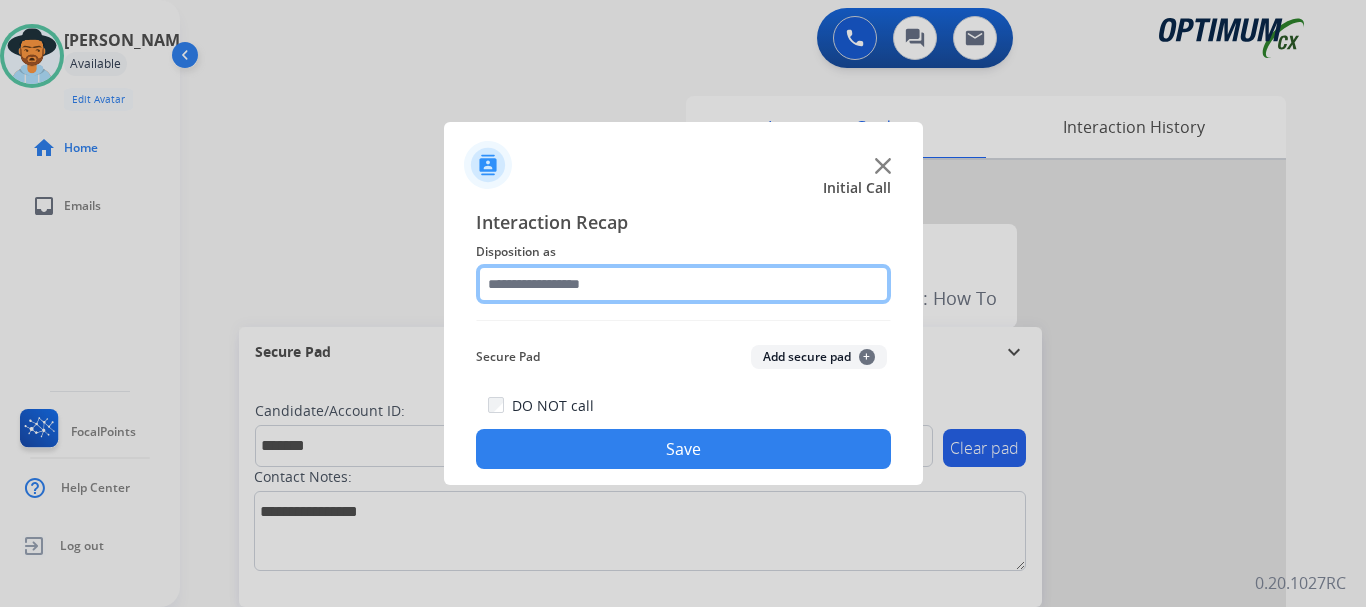 click 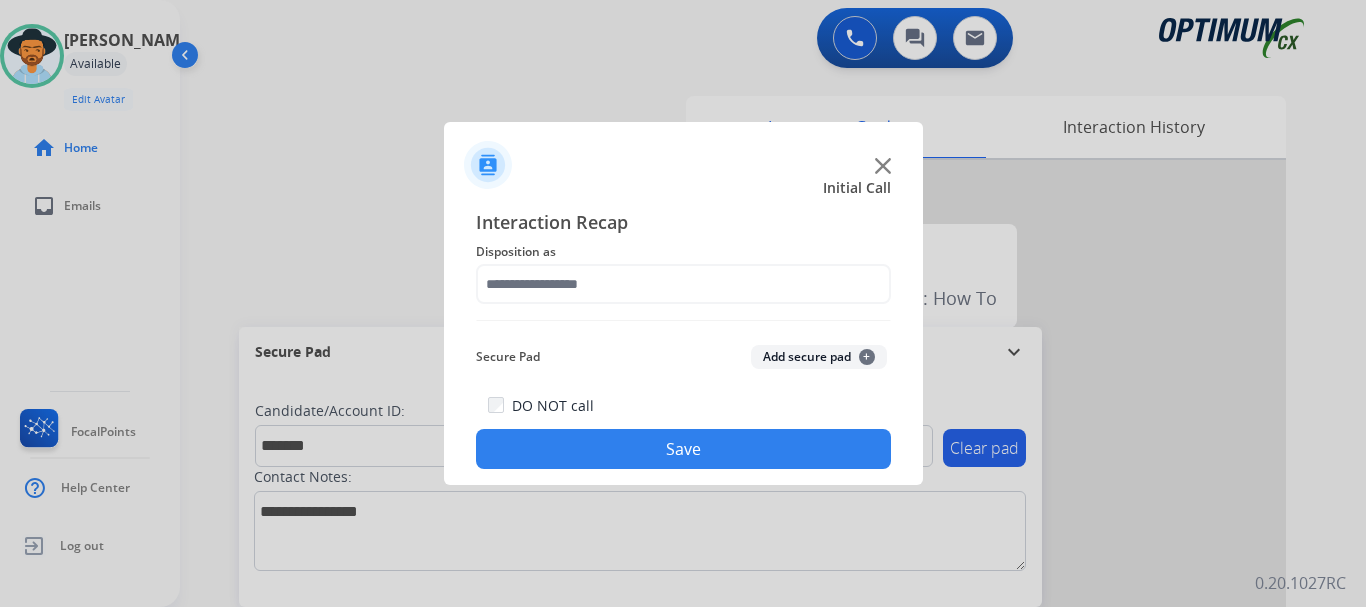 click at bounding box center (683, 303) 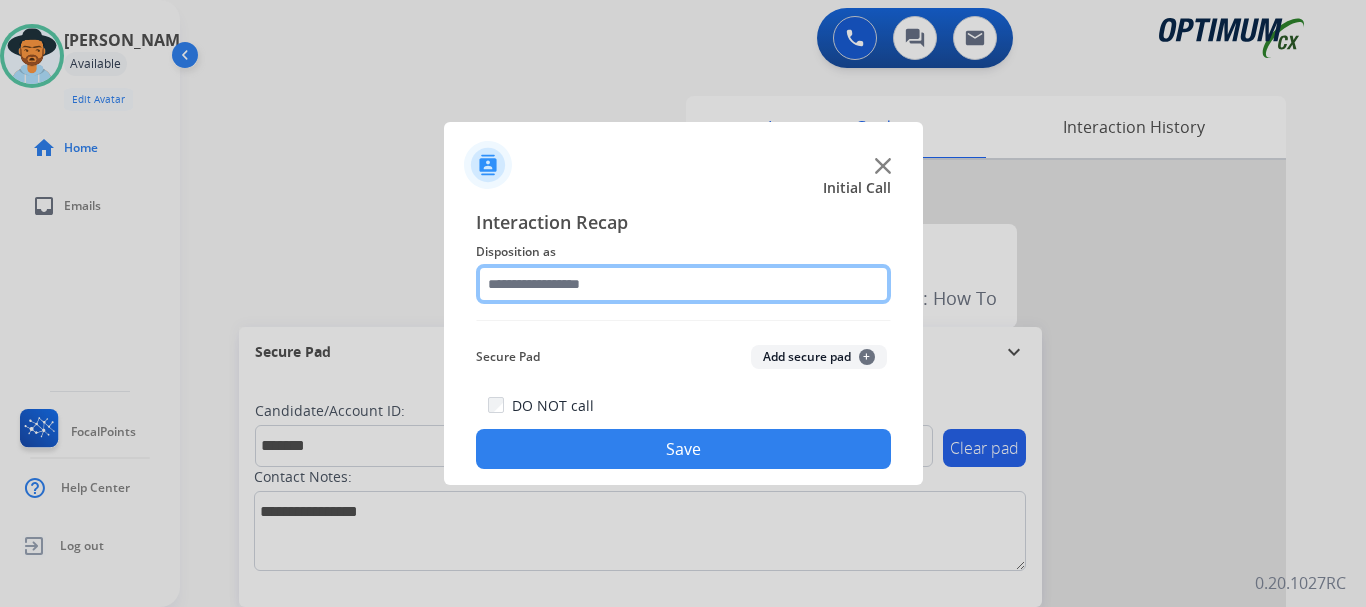 click 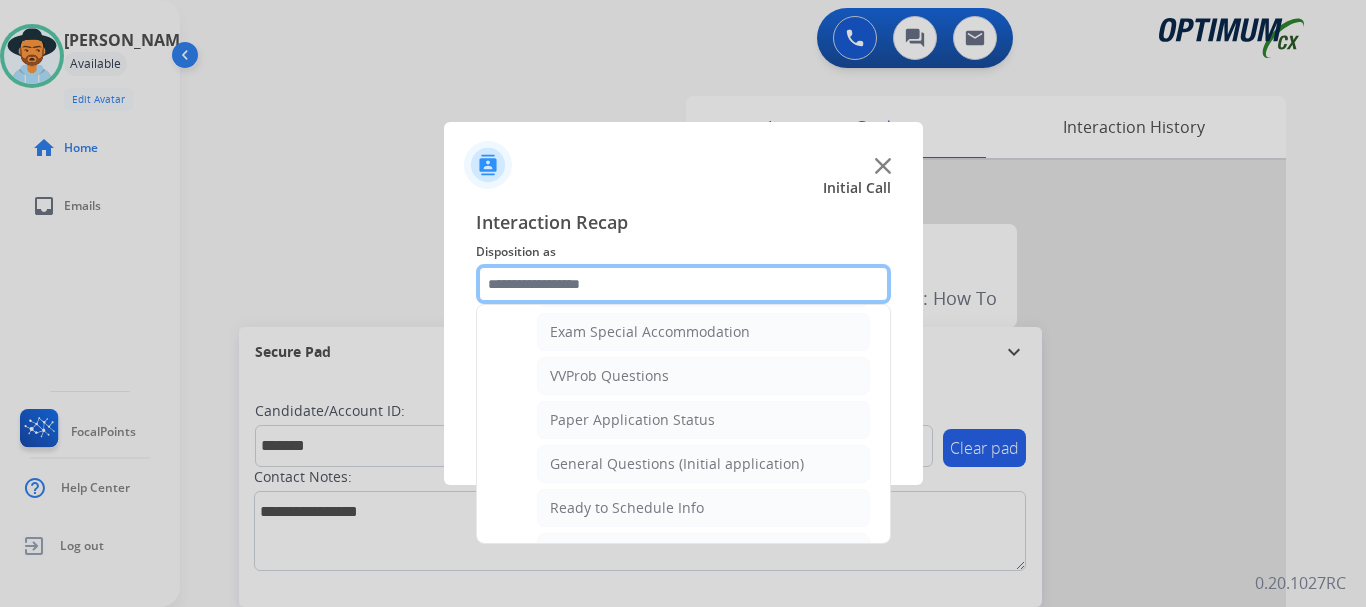 scroll, scrollTop: 1039, scrollLeft: 0, axis: vertical 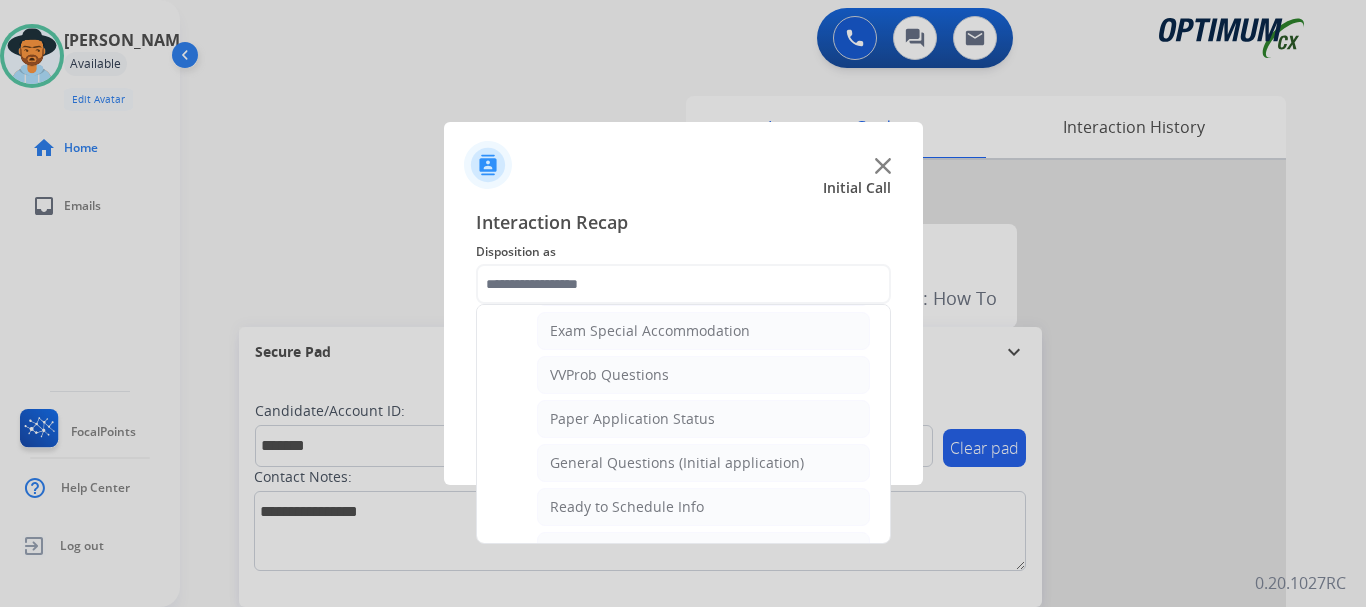 click on "General Questions (Initial application)" 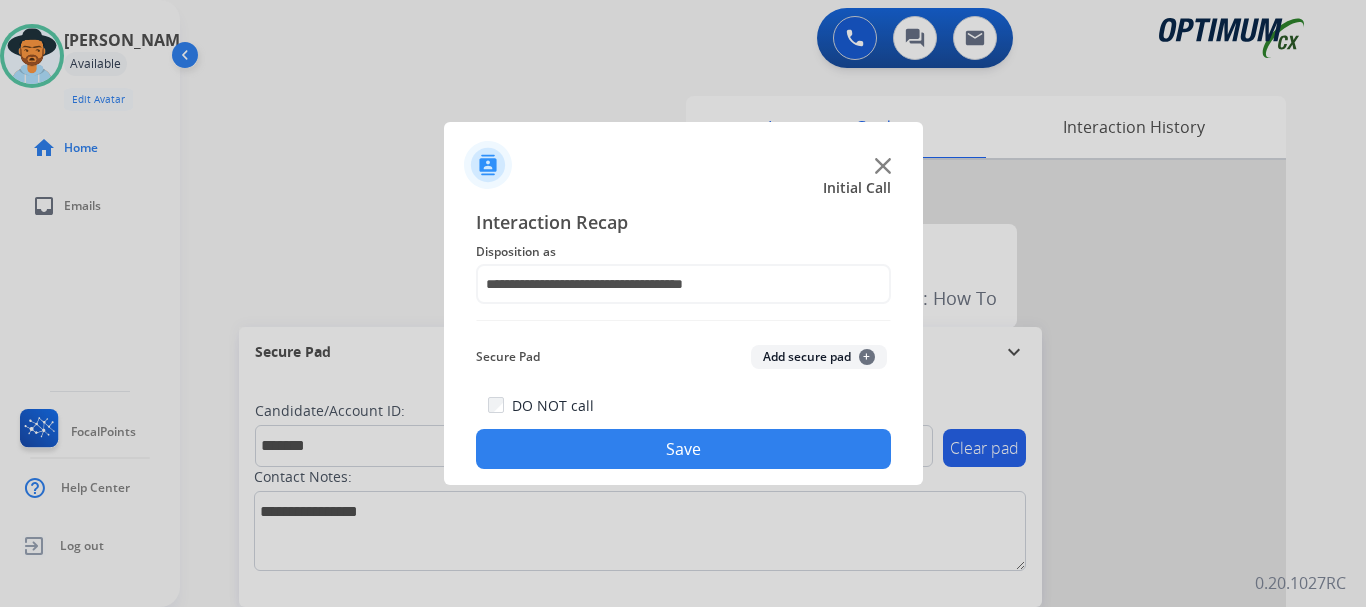 click on "Save" 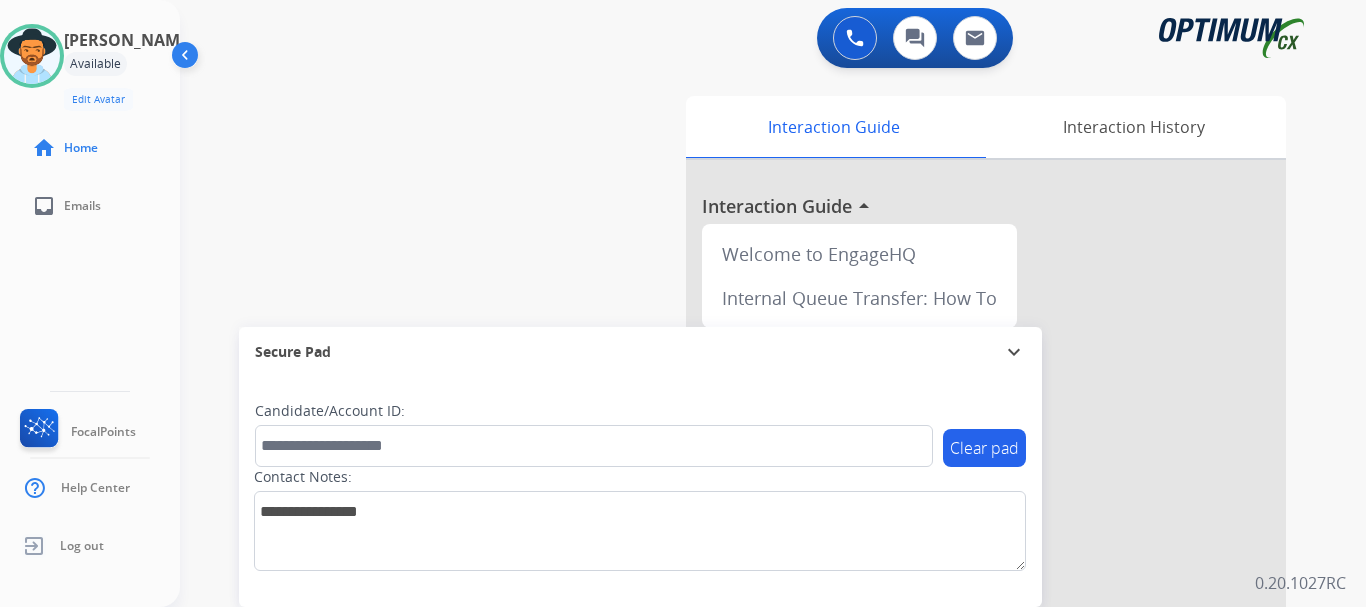 click on "swap_horiz Break voice bridge close_fullscreen Connect 3-Way Call merge_type Separate 3-Way Call  Interaction Guide   Interaction History  Interaction Guide arrow_drop_up  Welcome to EngageHQ   Internal Queue Transfer: How To  Secure Pad expand_more Clear pad Candidate/Account ID: Contact Notes:" at bounding box center (749, 489) 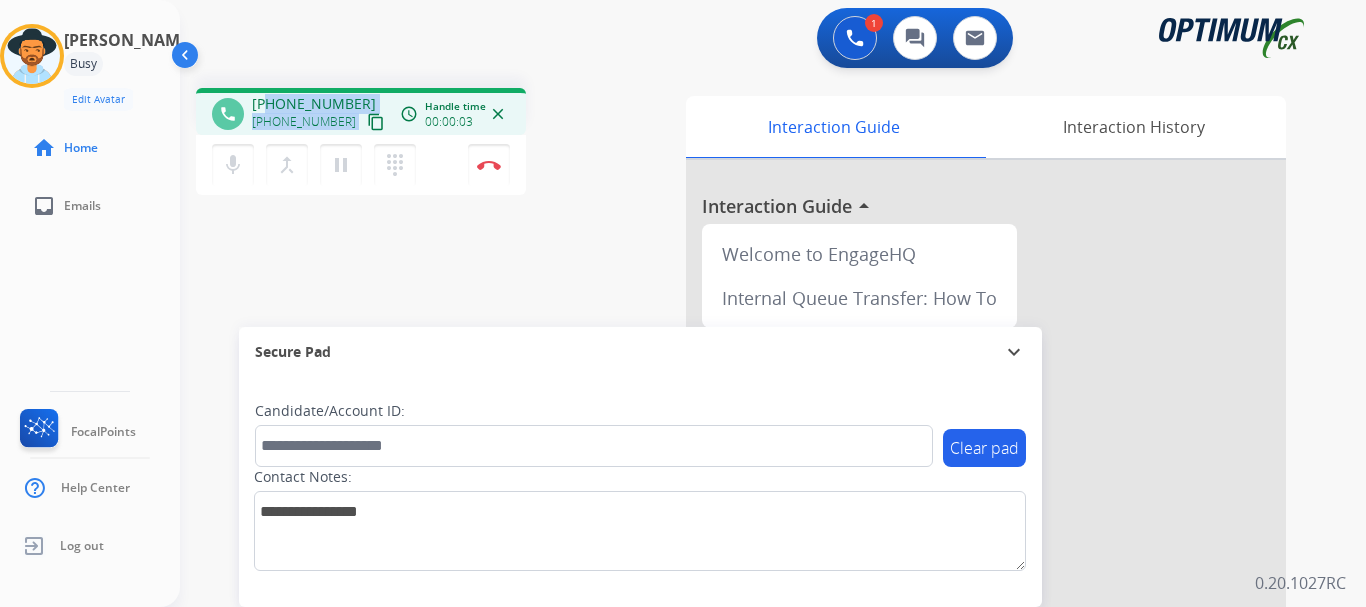 drag, startPoint x: 267, startPoint y: 106, endPoint x: 353, endPoint y: 105, distance: 86.00581 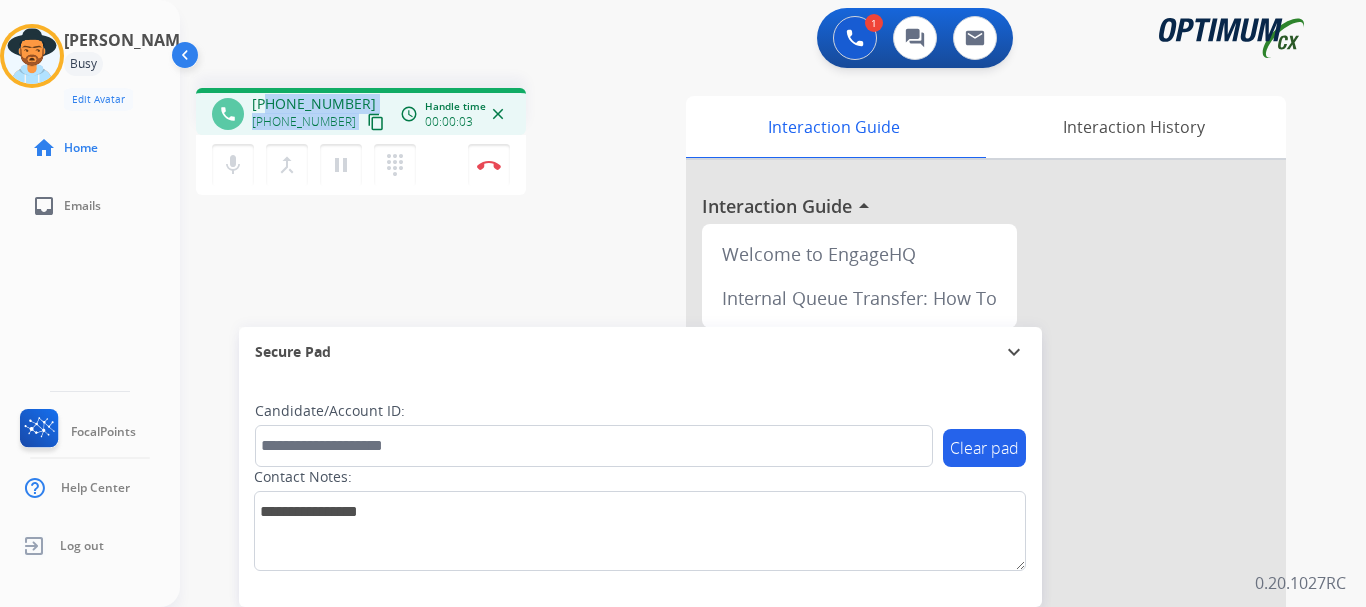 click on "+15308448748 +15308448748 content_copy" at bounding box center [320, 114] 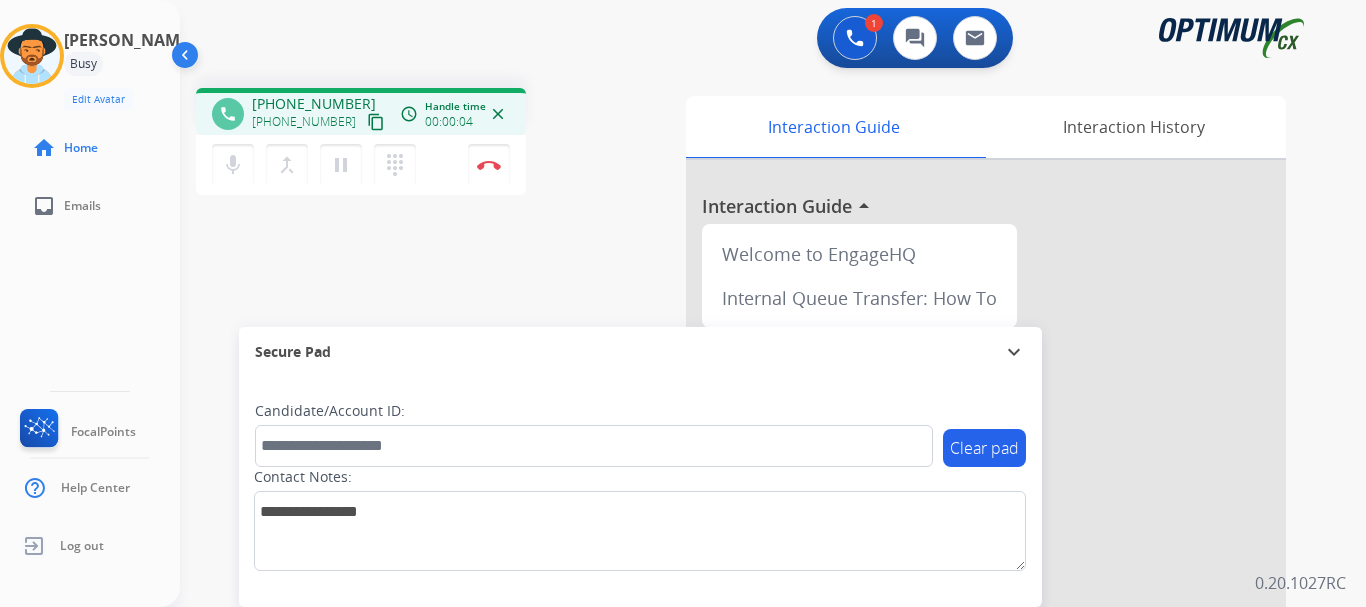 click on "phone +15308448748 +15308448748 content_copy access_time Call metrics Queue   00:11 Hold   00:00 Talk   00:05 Total   00:15 Handle time 00:00:04 close mic Mute merge_type Bridge pause Hold dialpad Dialpad Disconnect swap_horiz Break voice bridge close_fullscreen Connect 3-Way Call merge_type Separate 3-Way Call" at bounding box center (433, 144) 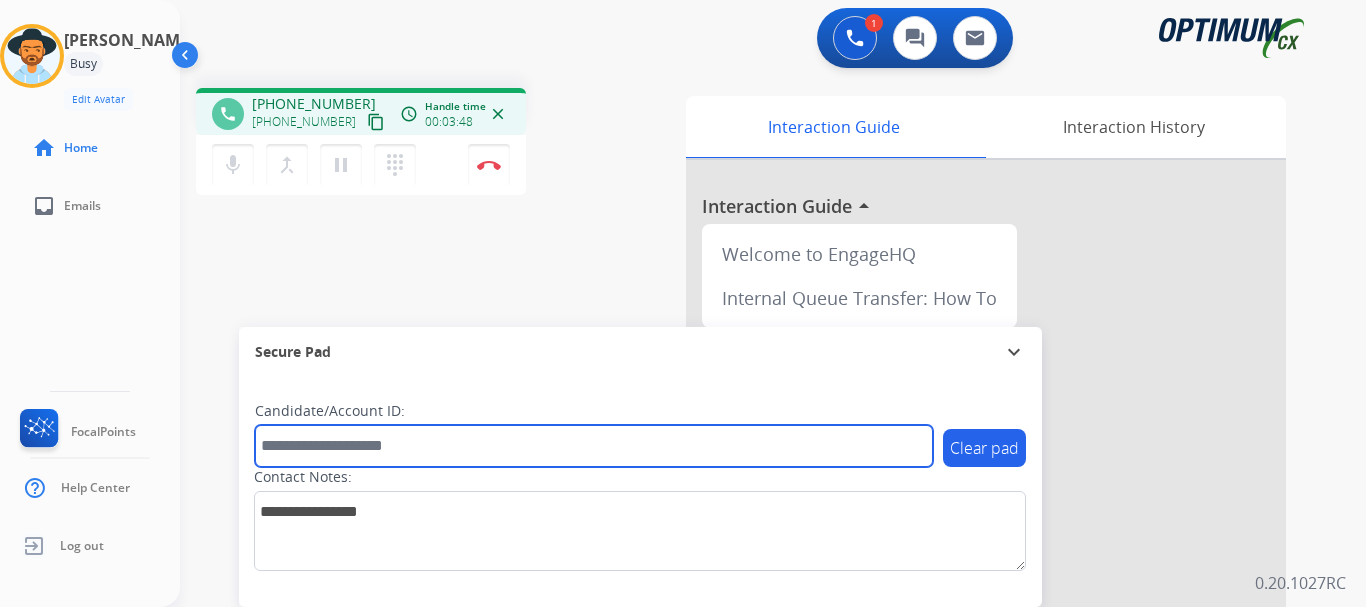 click at bounding box center (594, 446) 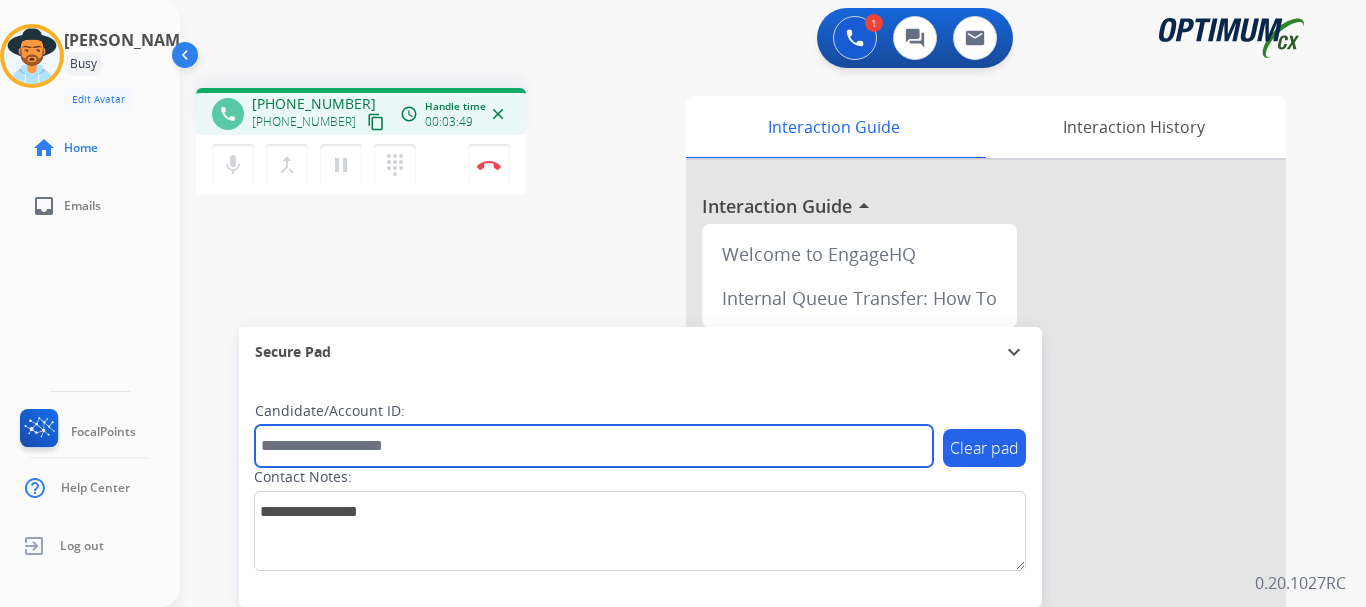paste on "*******" 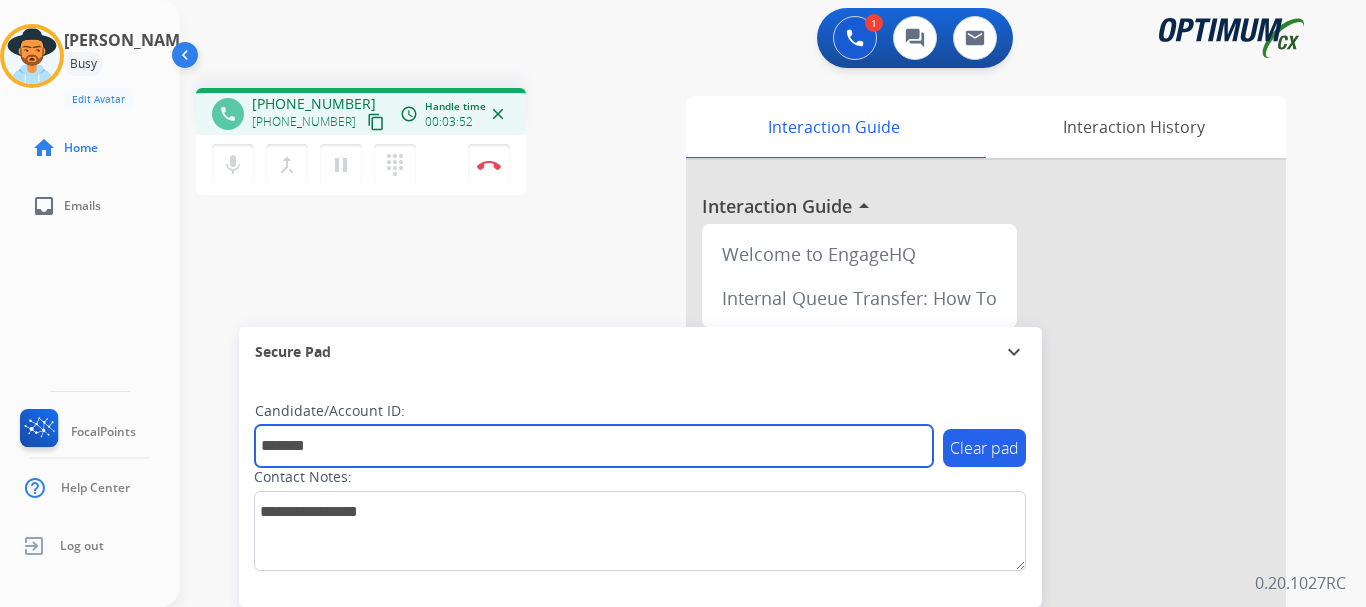 type on "*******" 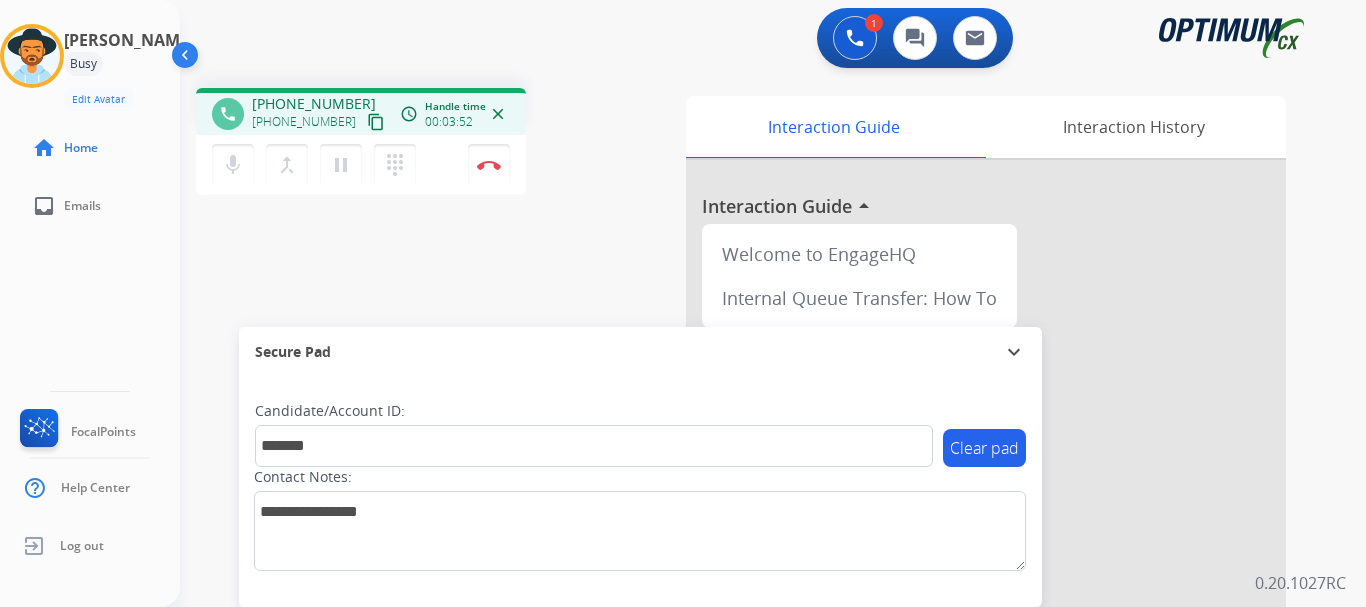click on "phone +15308448748 +15308448748 content_copy access_time Call metrics Queue   00:11 Hold   00:00 Talk   03:53 Total   04:03 Handle time 00:03:52 close mic Mute merge_type Bridge pause Hold dialpad Dialpad Disconnect swap_horiz Break voice bridge close_fullscreen Connect 3-Way Call merge_type Separate 3-Way Call  Interaction Guide   Interaction History  Interaction Guide arrow_drop_up  Welcome to EngageHQ   Internal Queue Transfer: How To  Secure Pad expand_more Clear pad Candidate/Account ID: ******* Contact Notes:" at bounding box center [749, 489] 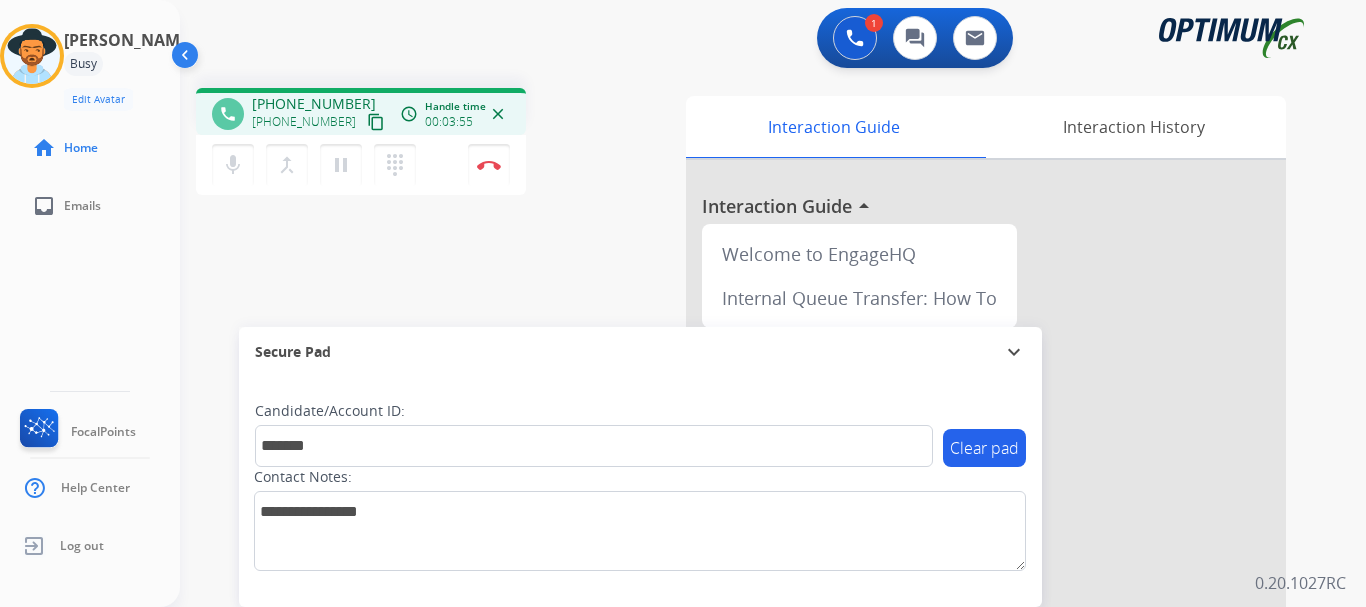 click on "Disconnect" at bounding box center (489, 165) 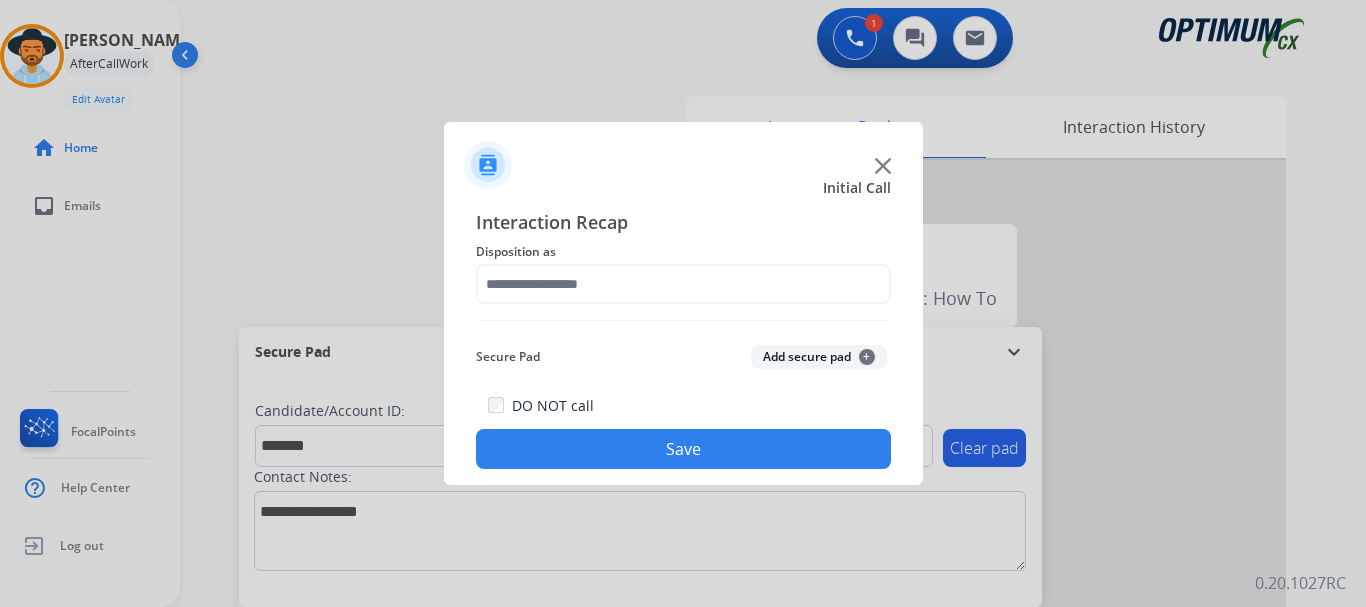 click on "Add secure pad  +" 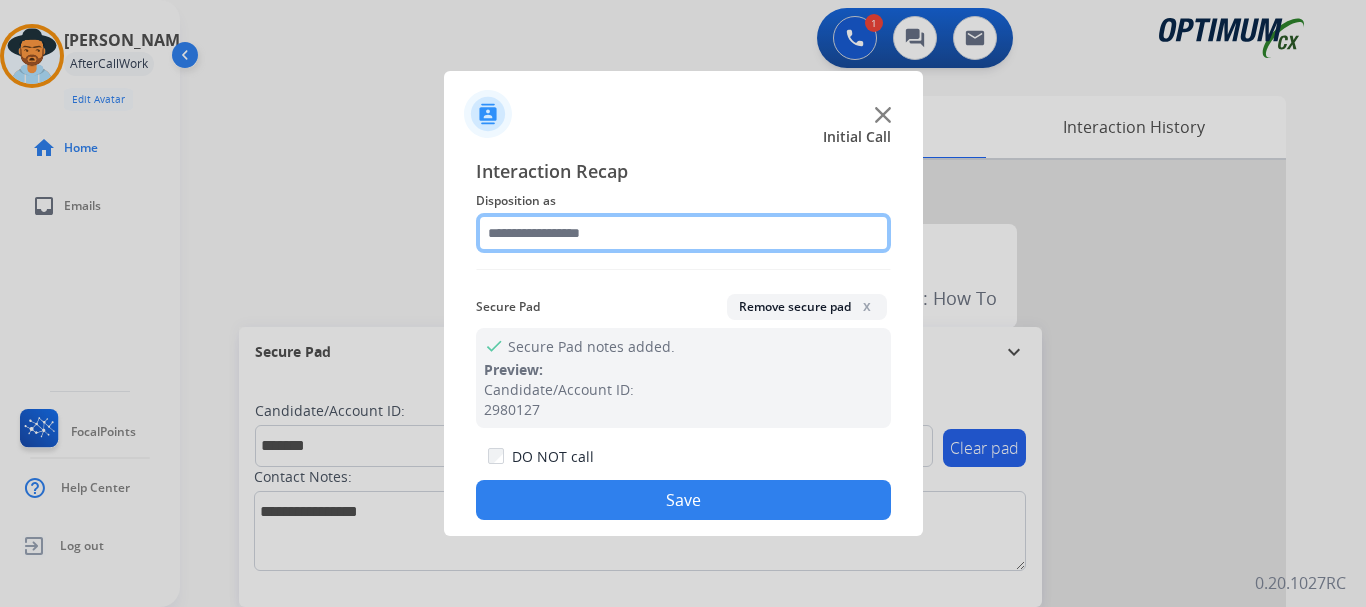 click 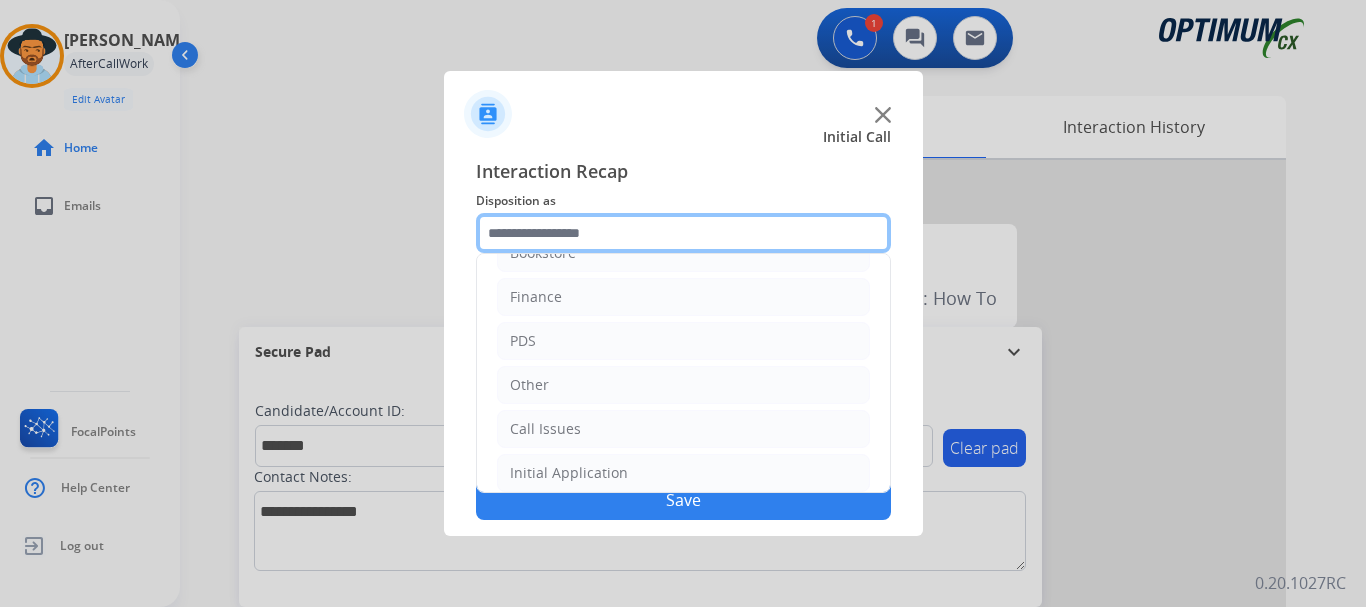 scroll, scrollTop: 0, scrollLeft: 0, axis: both 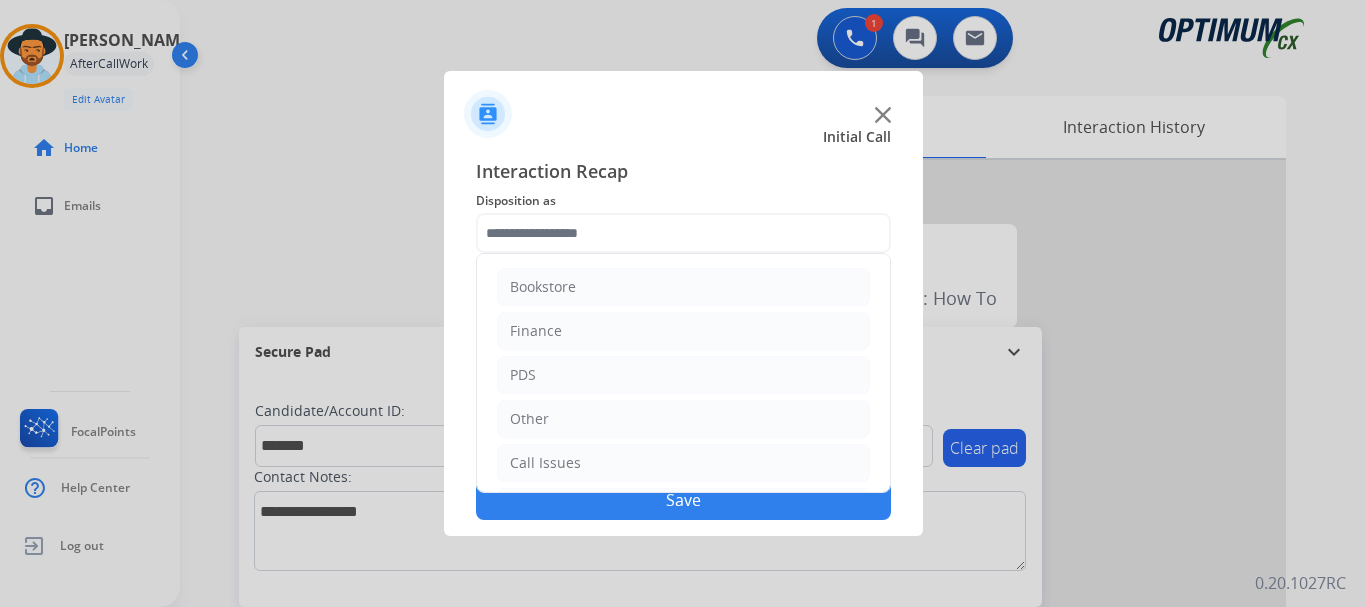 click on "Finance" 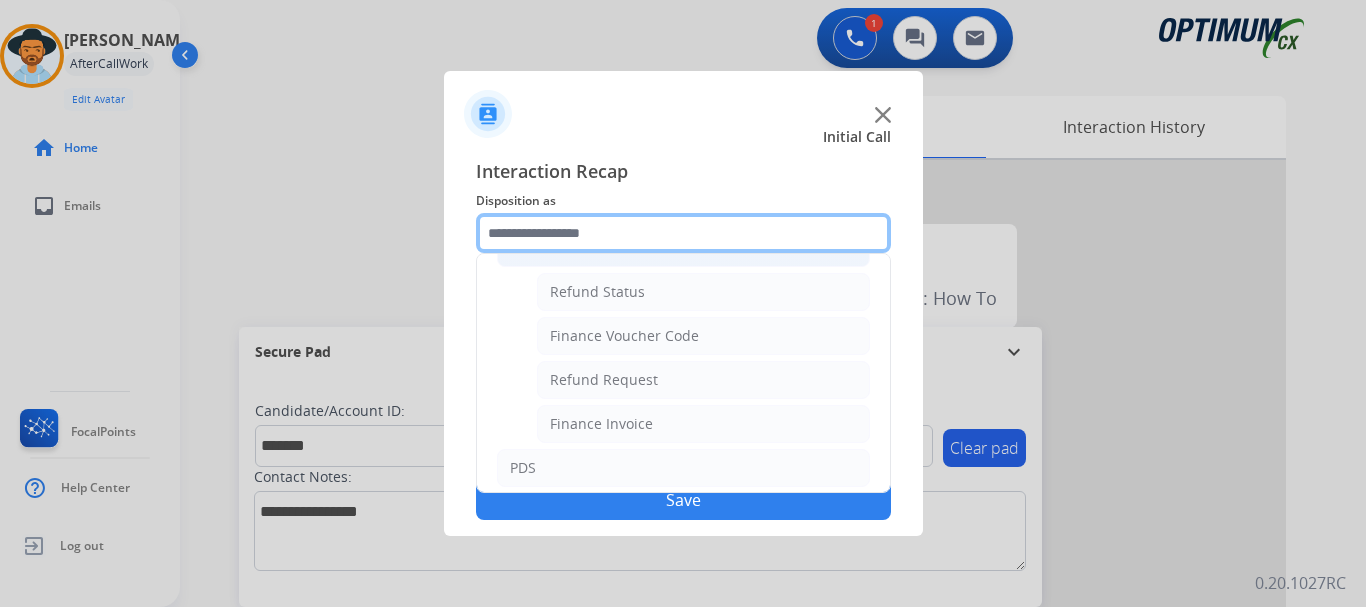scroll, scrollTop: 83, scrollLeft: 0, axis: vertical 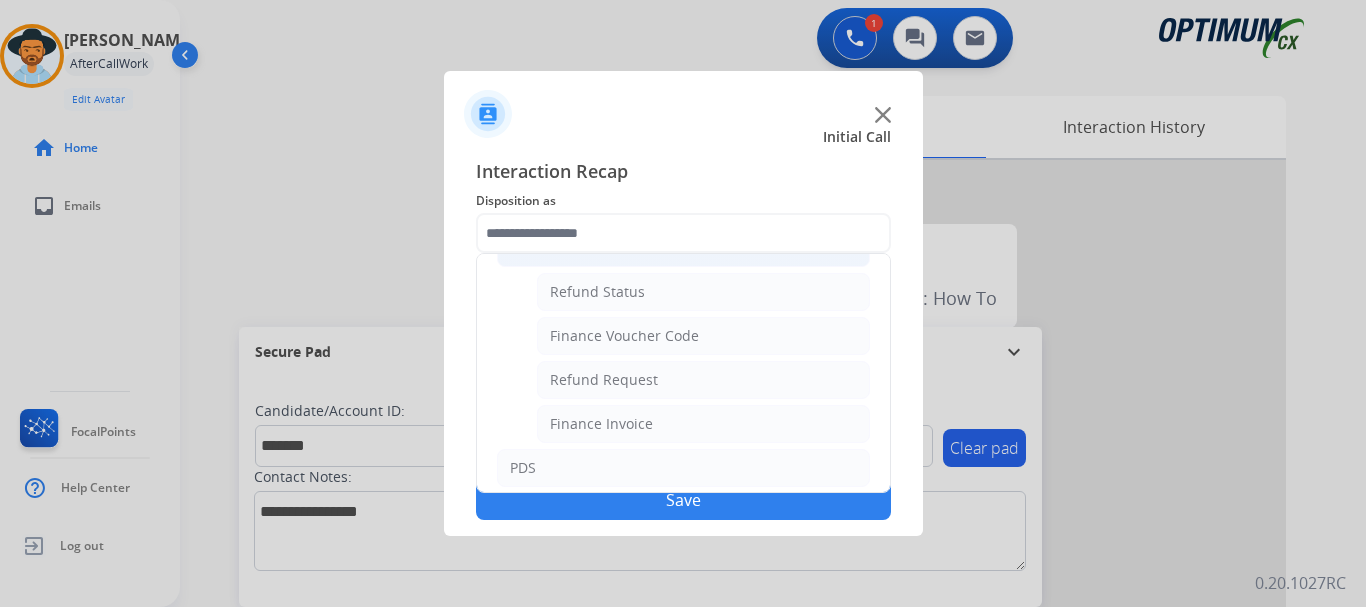 click on "Finance Invoice" 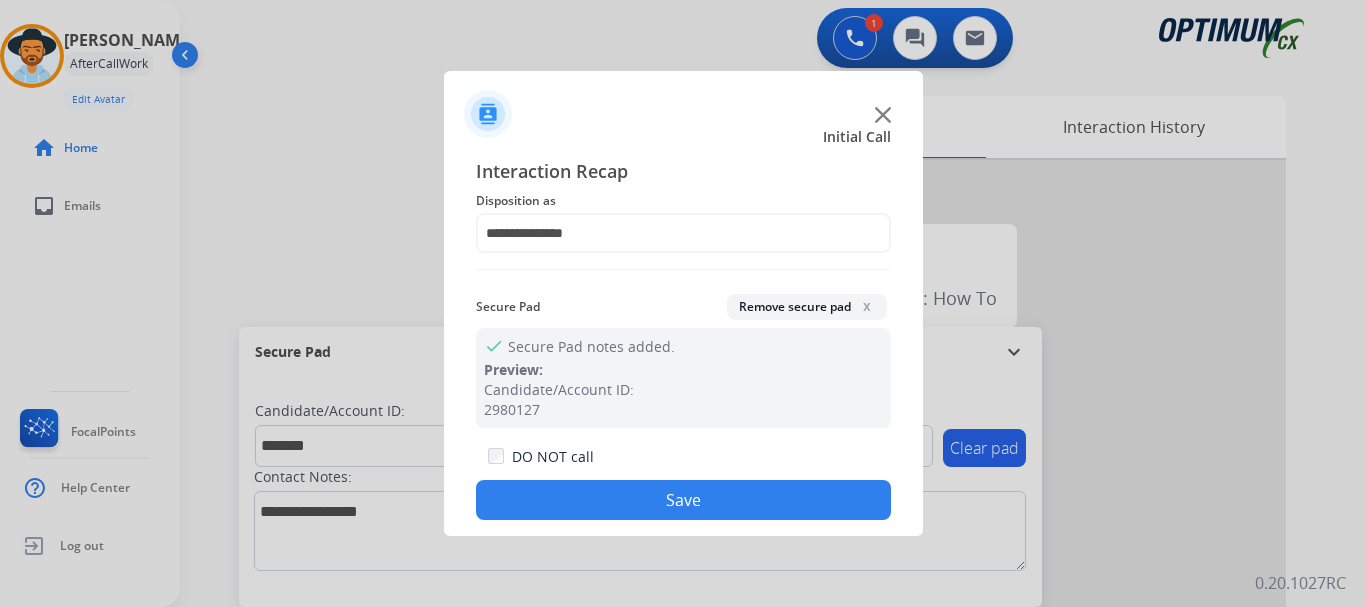 click on "Save" 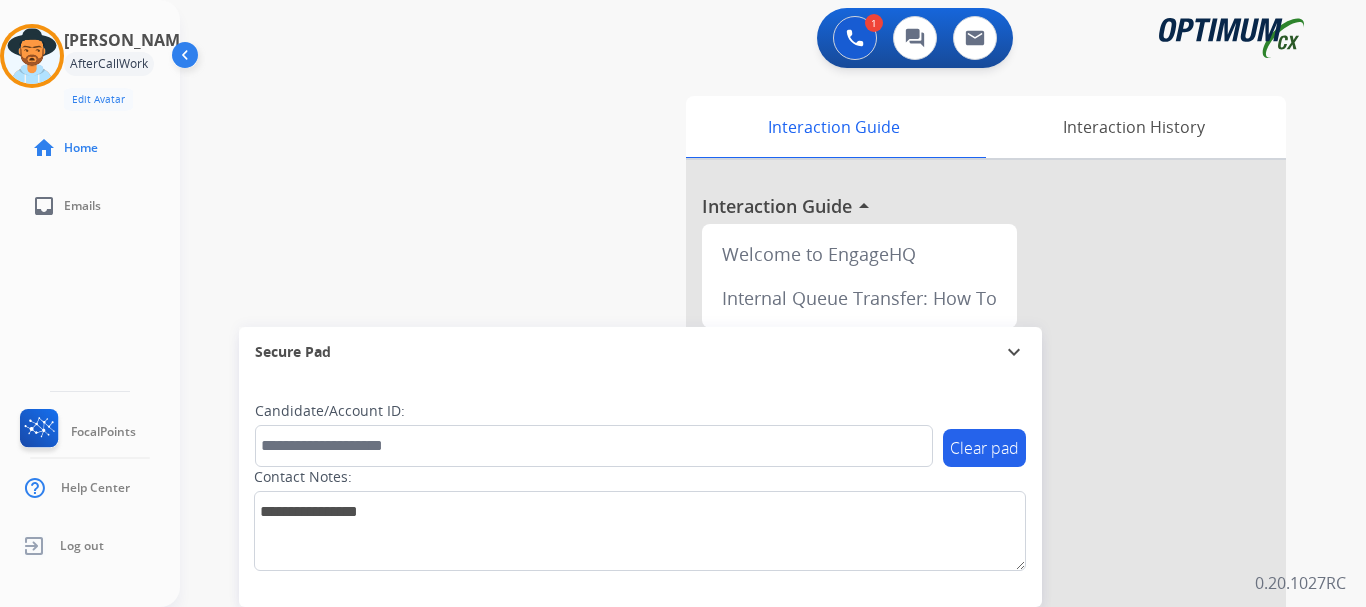 click on "swap_horiz Break voice bridge close_fullscreen Connect 3-Way Call merge_type Separate 3-Way Call  Interaction Guide   Interaction History  Interaction Guide arrow_drop_up  Welcome to EngageHQ   Internal Queue Transfer: How To  Secure Pad expand_more Clear pad Candidate/Account ID: Contact Notes:" at bounding box center [749, 489] 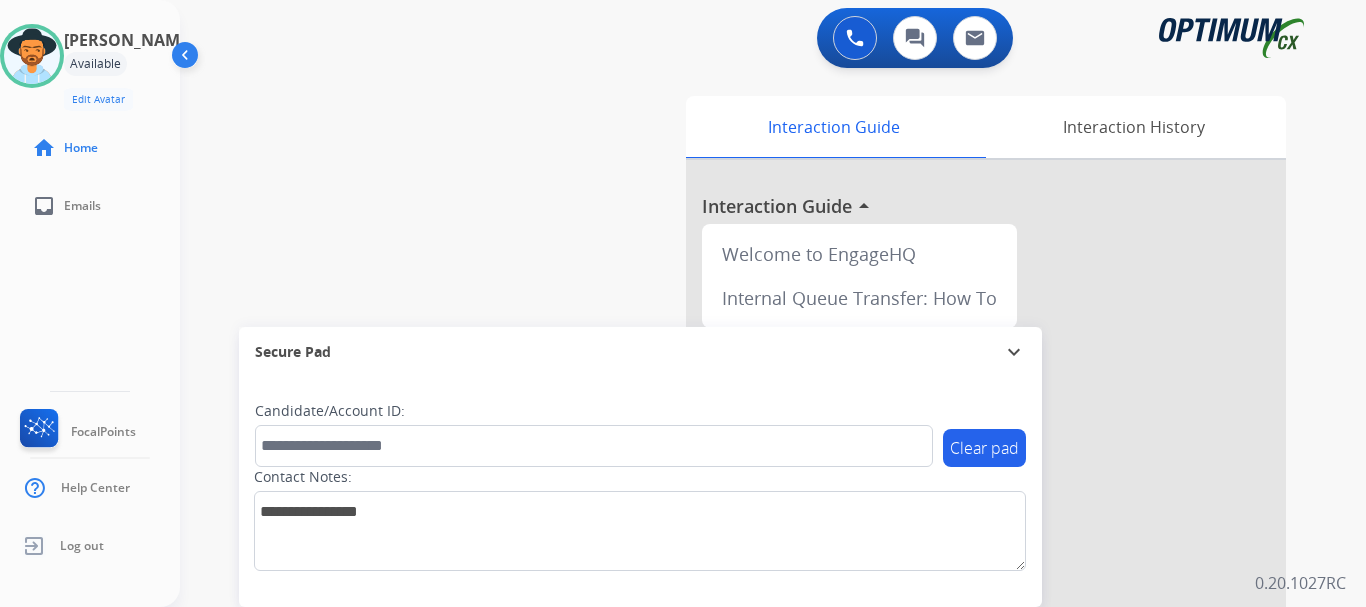 click at bounding box center [32, 56] 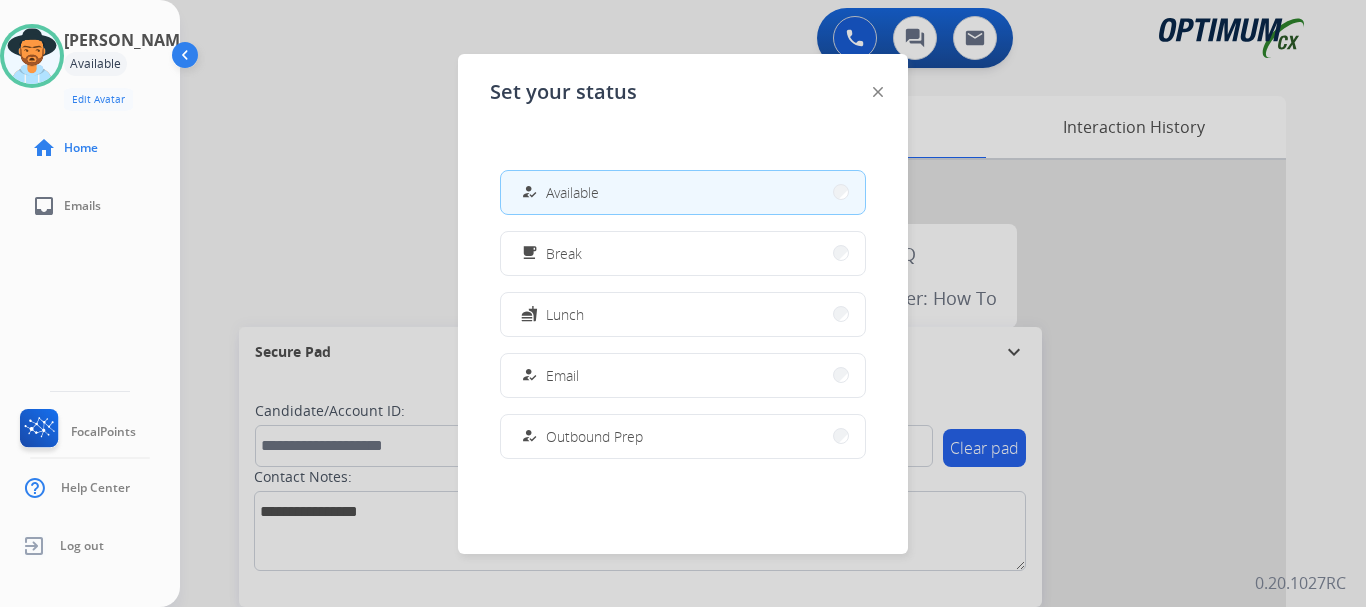 click on "how_to_reg Email" at bounding box center (683, 375) 